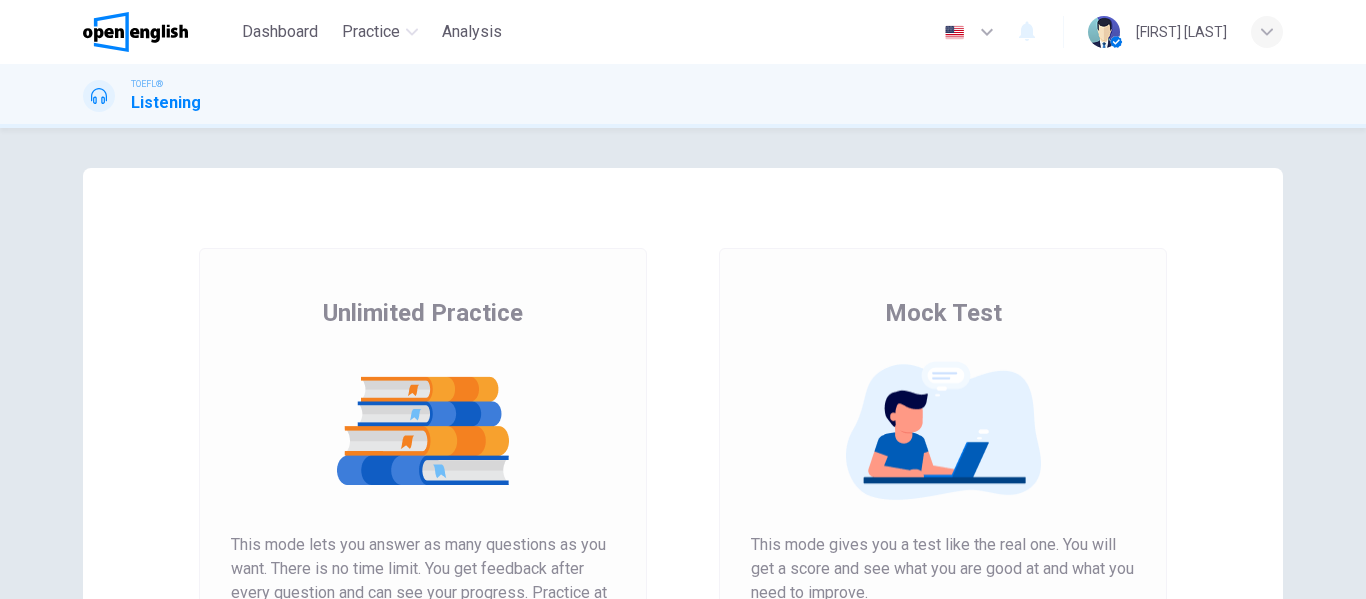 scroll, scrollTop: 0, scrollLeft: 0, axis: both 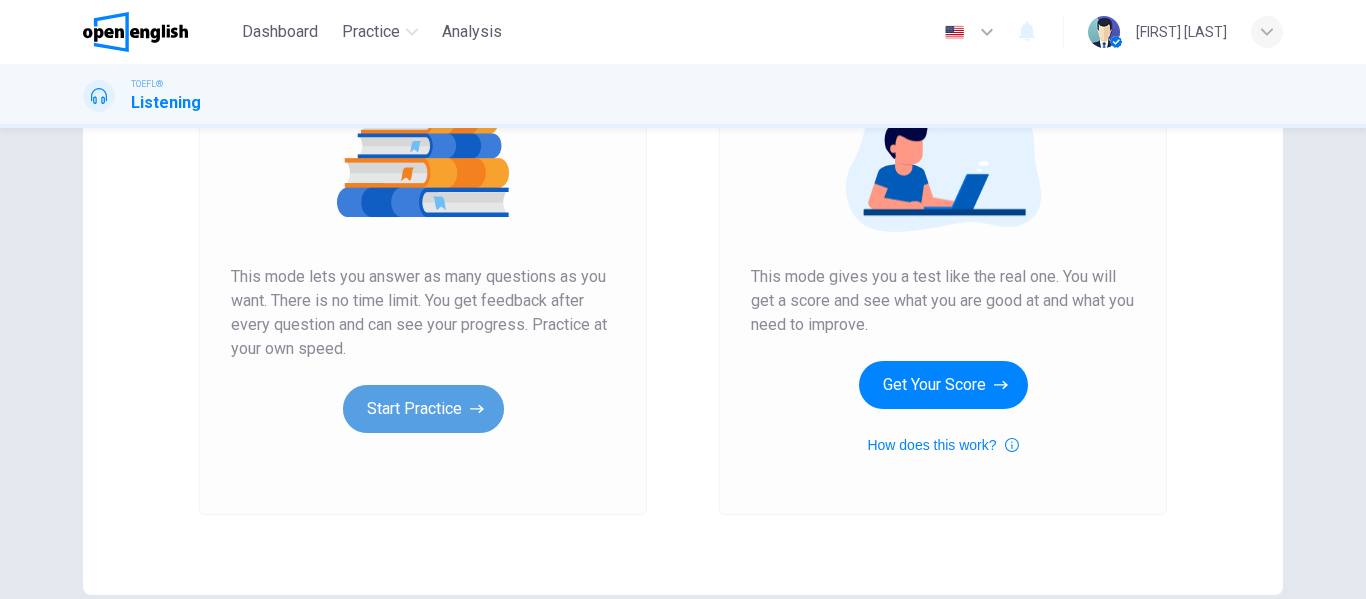 click on "Start Practice" at bounding box center [423, 409] 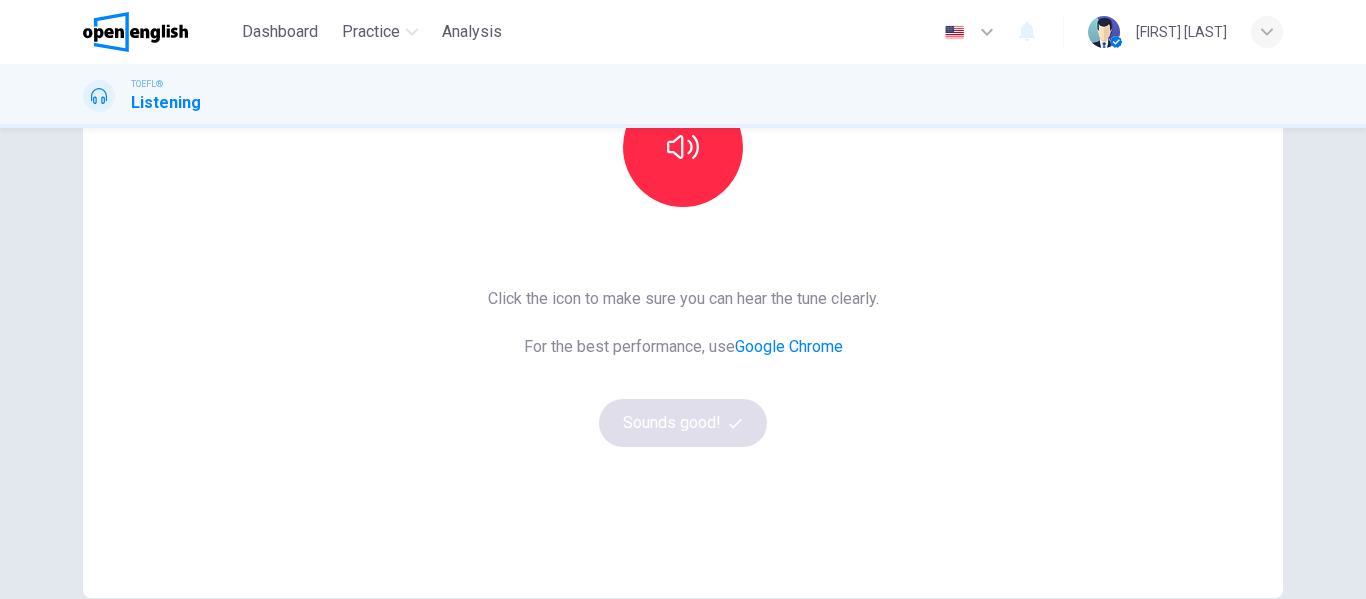 scroll, scrollTop: 272, scrollLeft: 0, axis: vertical 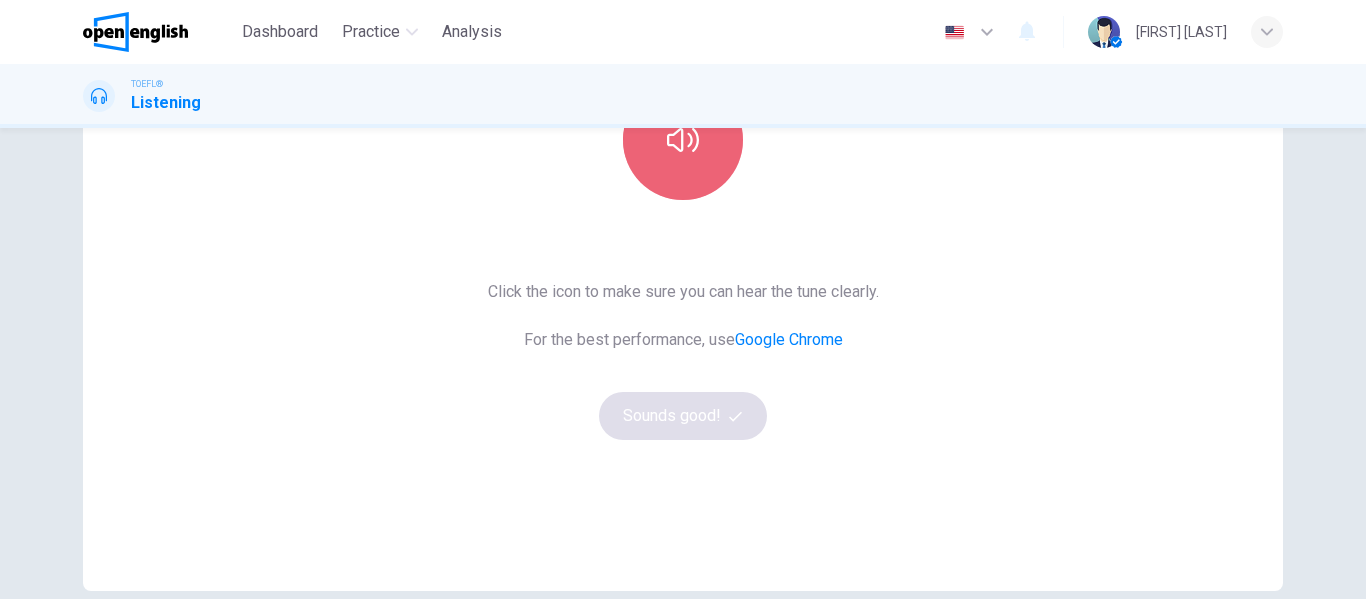 click at bounding box center (683, 140) 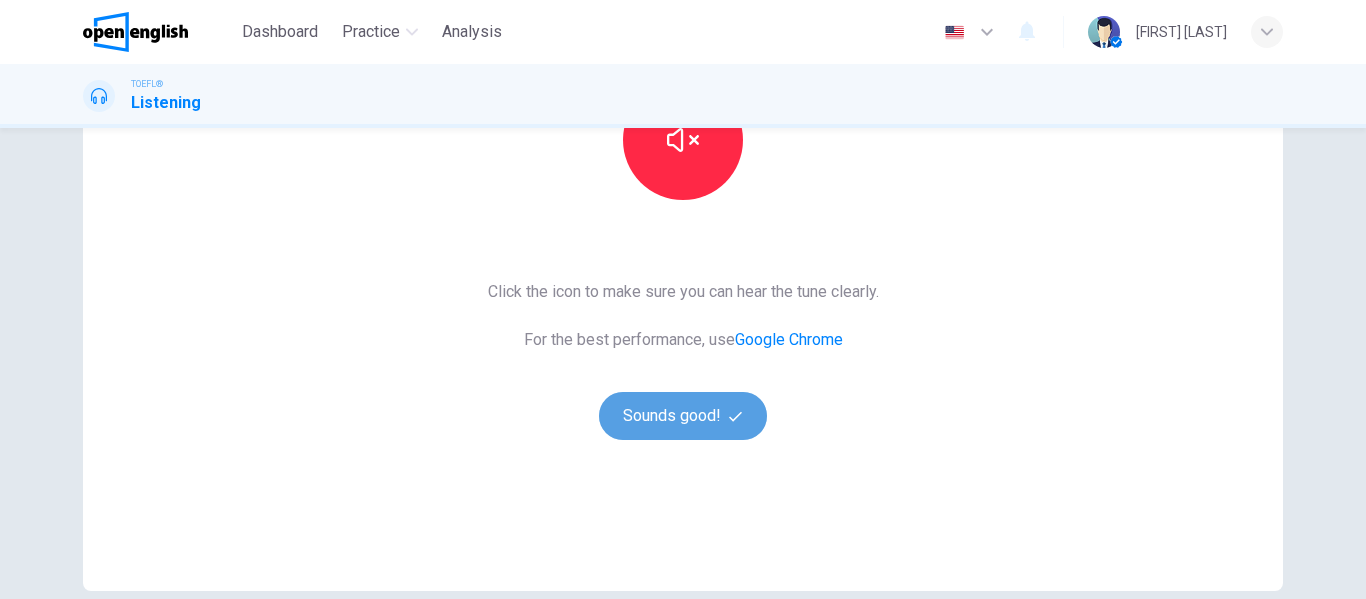 click on "Sounds good!" at bounding box center [683, 416] 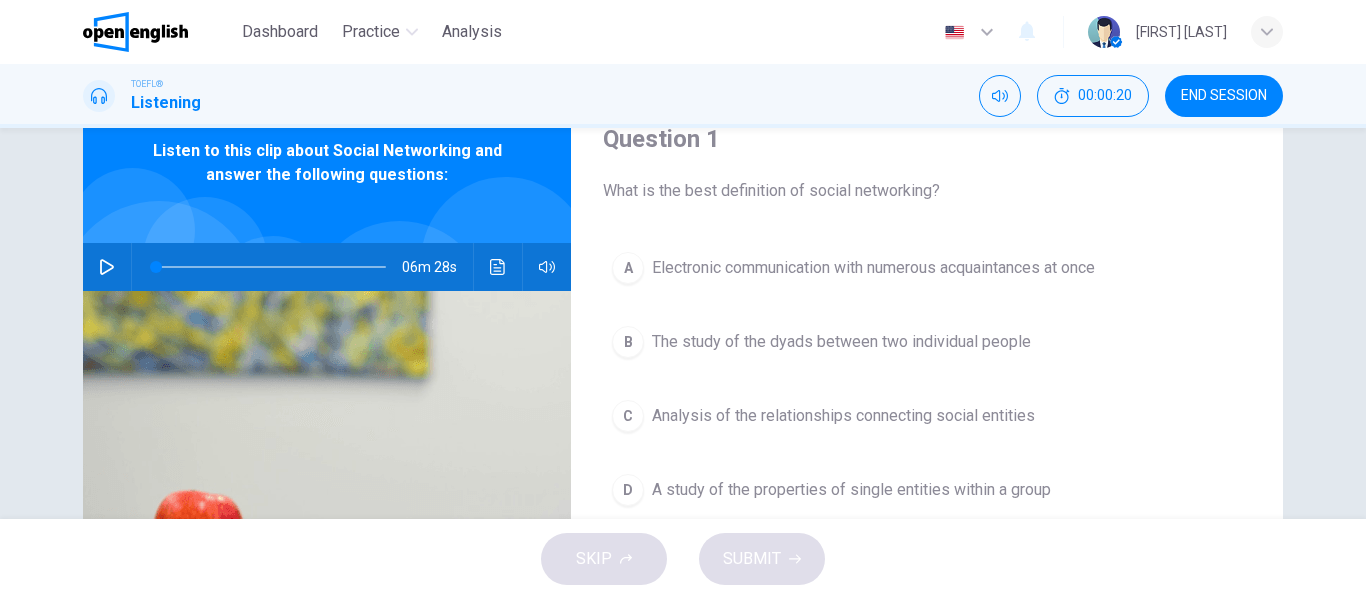 scroll, scrollTop: 0, scrollLeft: 0, axis: both 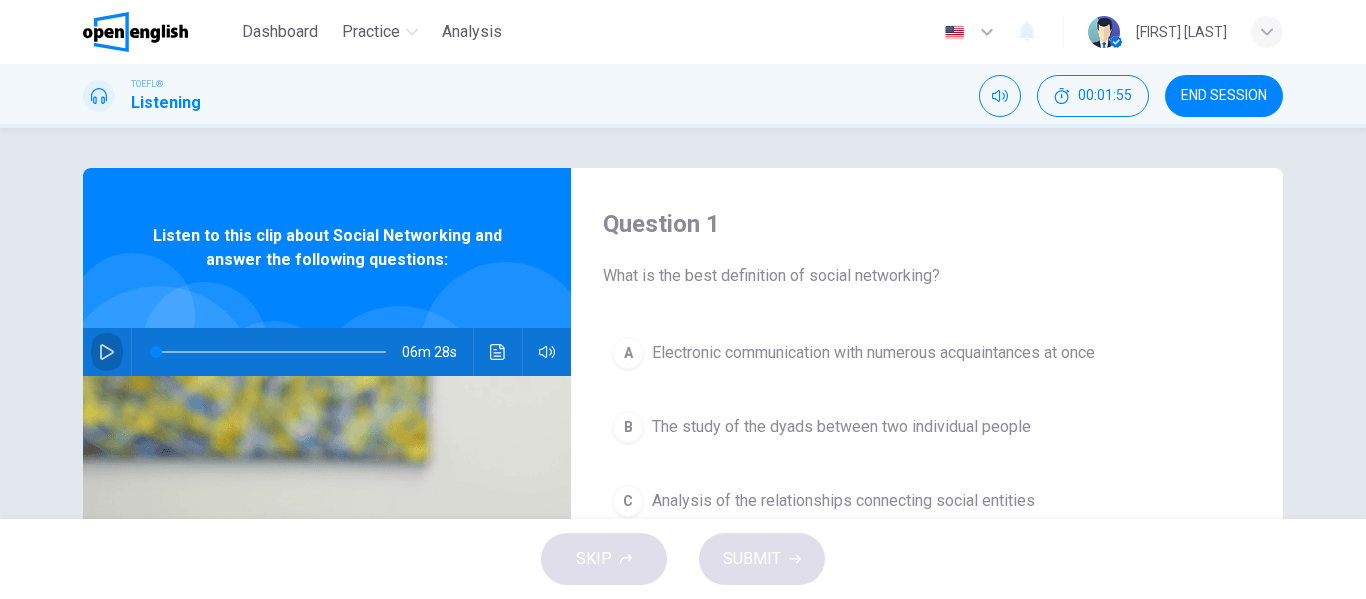 click at bounding box center (107, 352) 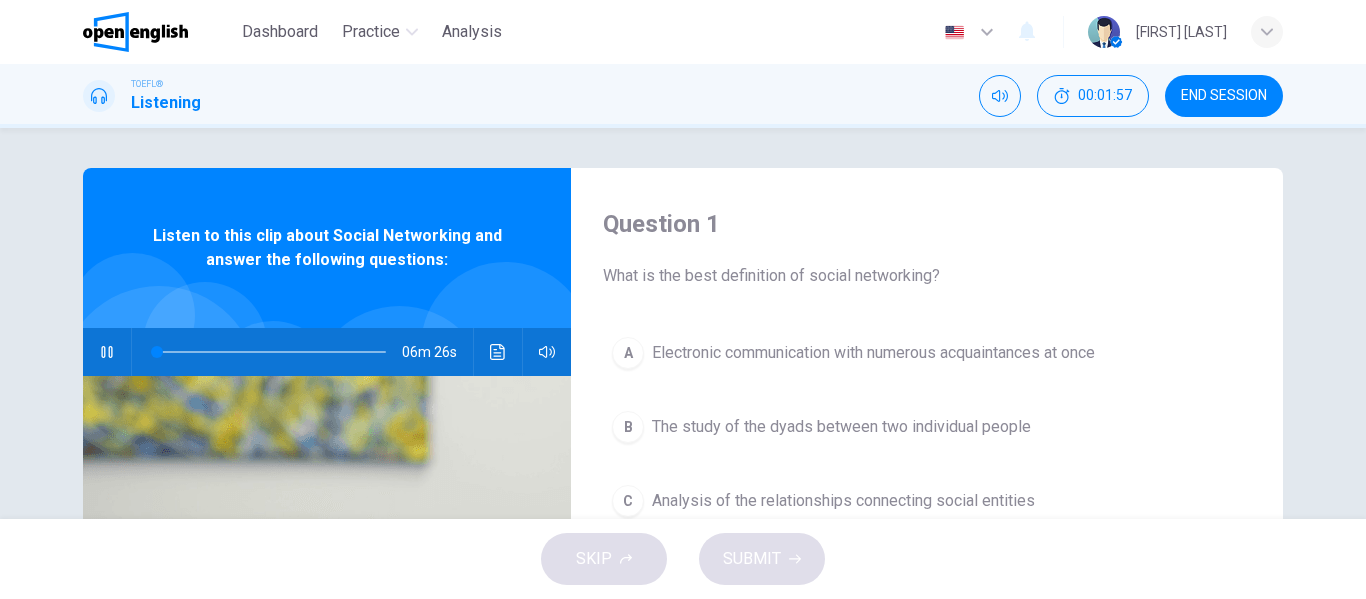type 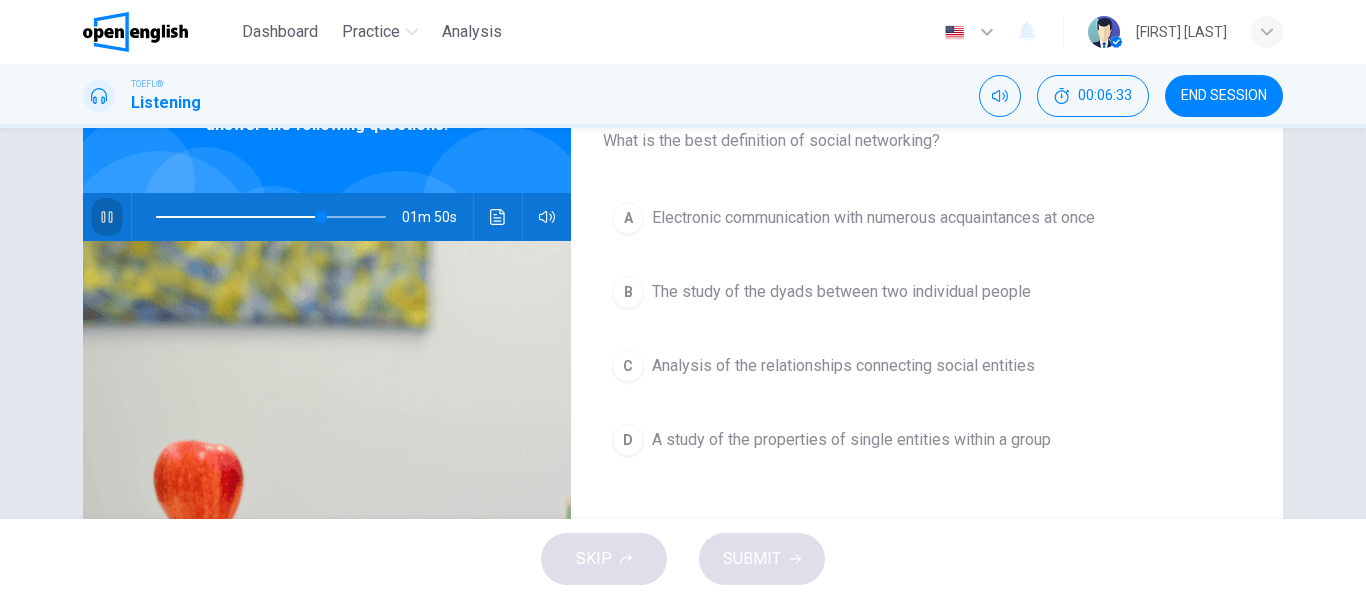 scroll, scrollTop: 0, scrollLeft: 0, axis: both 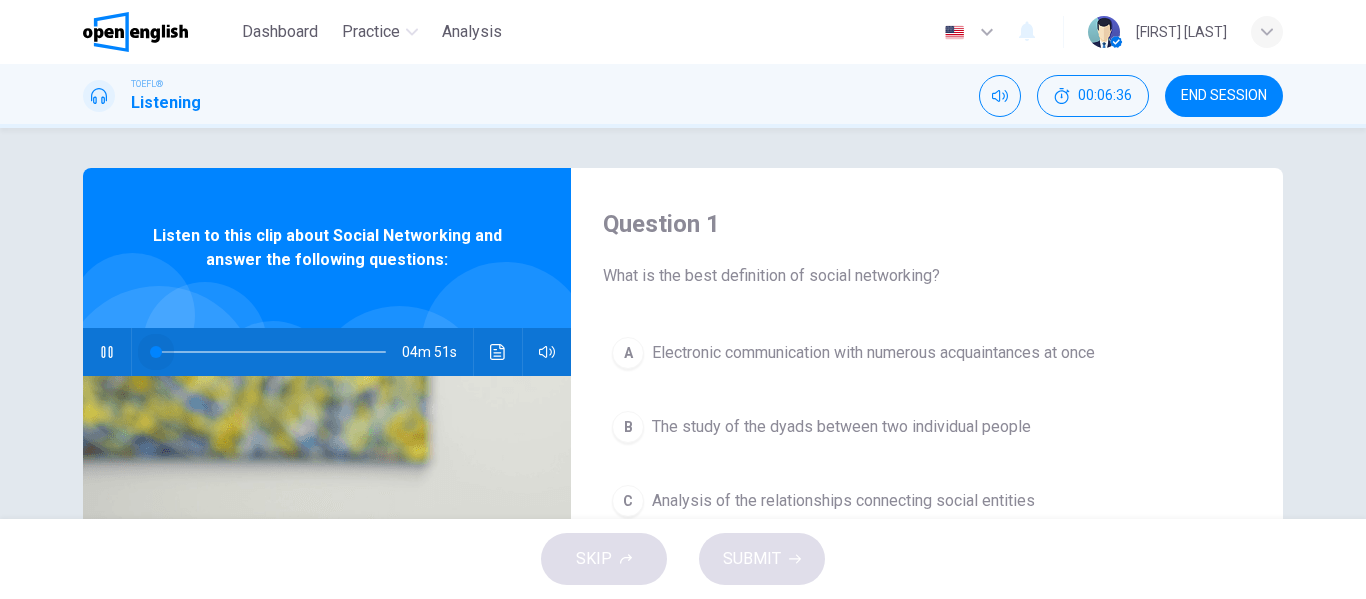 drag, startPoint x: 320, startPoint y: 351, endPoint x: 123, endPoint y: 372, distance: 198.11613 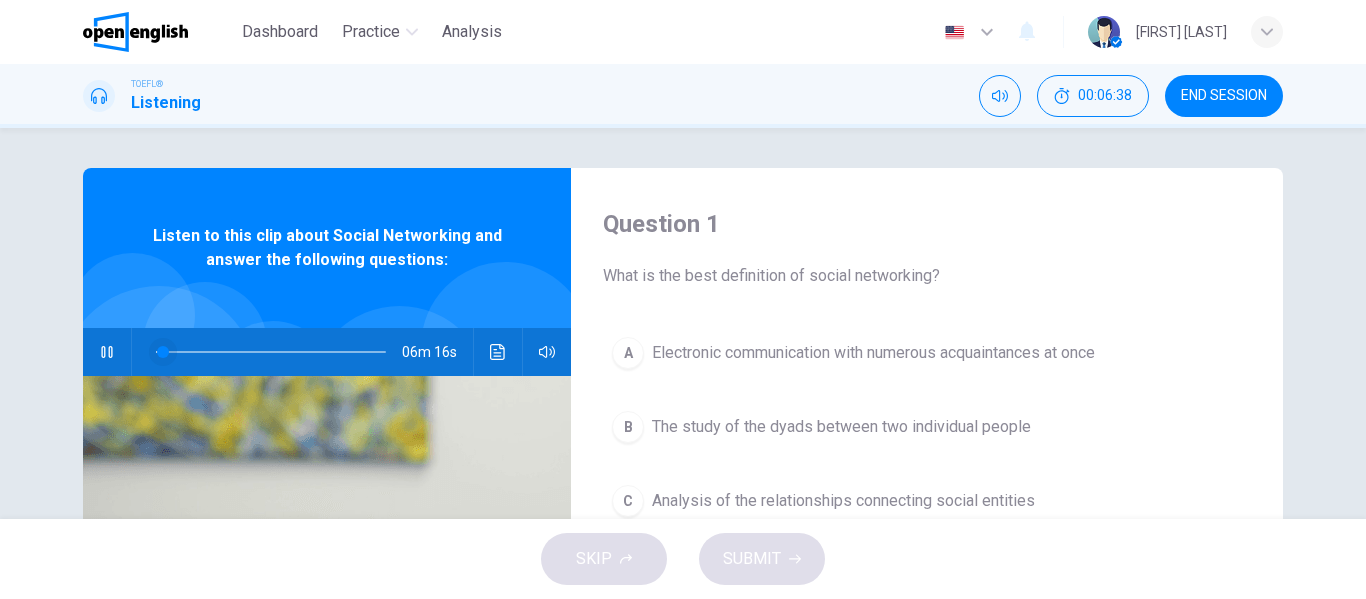 click at bounding box center [163, 352] 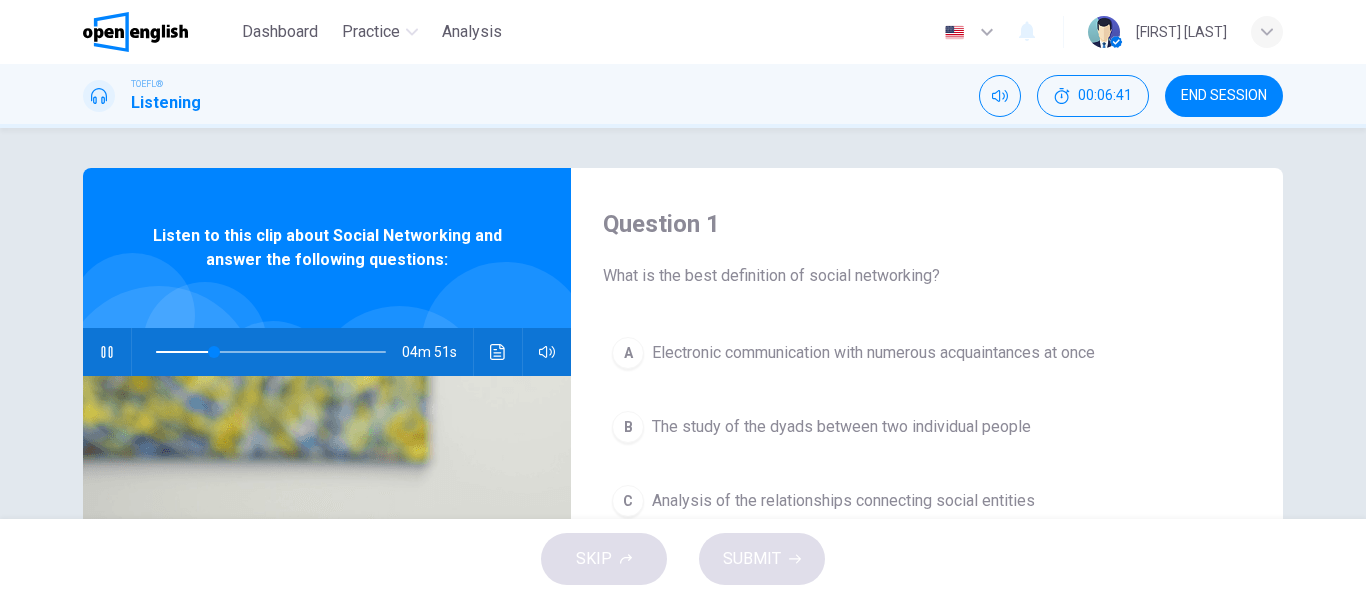 click at bounding box center [271, 352] 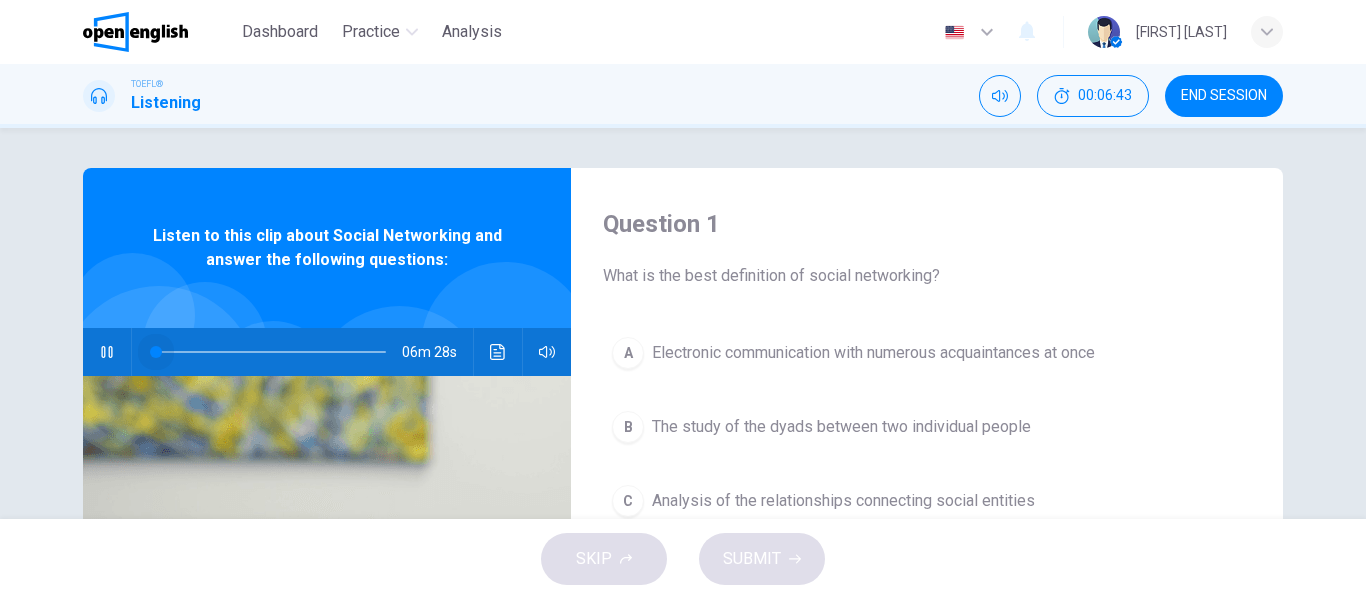 click at bounding box center [271, 352] 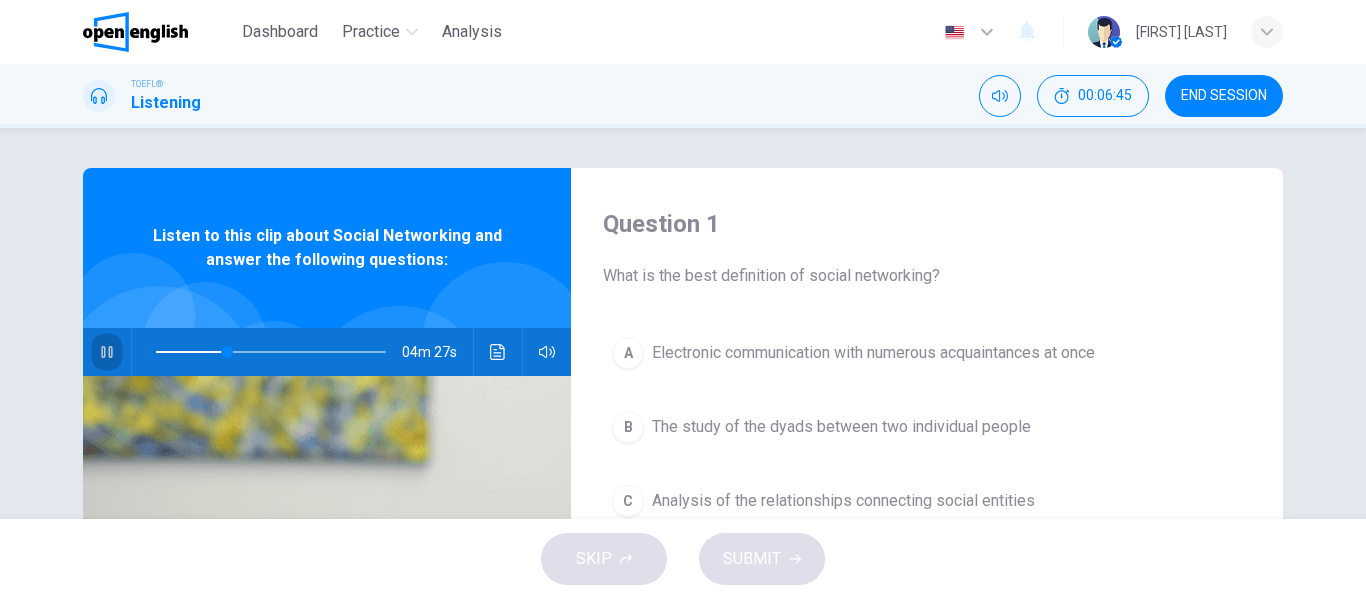 click at bounding box center [106, 352] 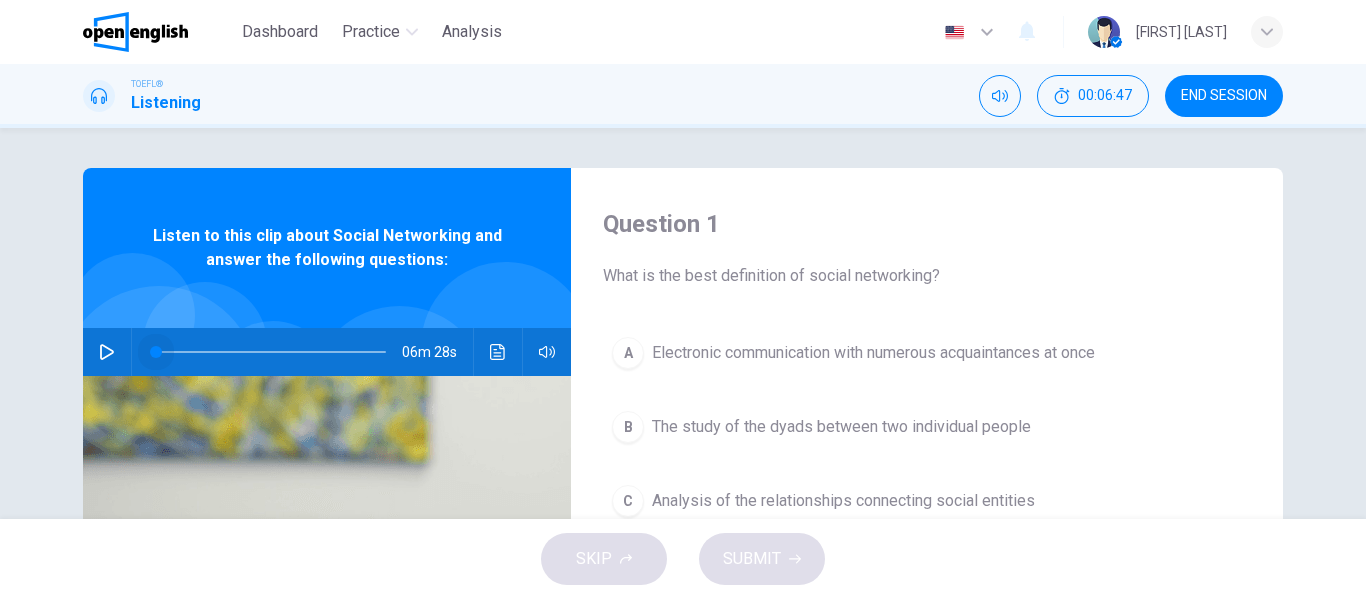 drag, startPoint x: 217, startPoint y: 354, endPoint x: 129, endPoint y: 351, distance: 88.051125 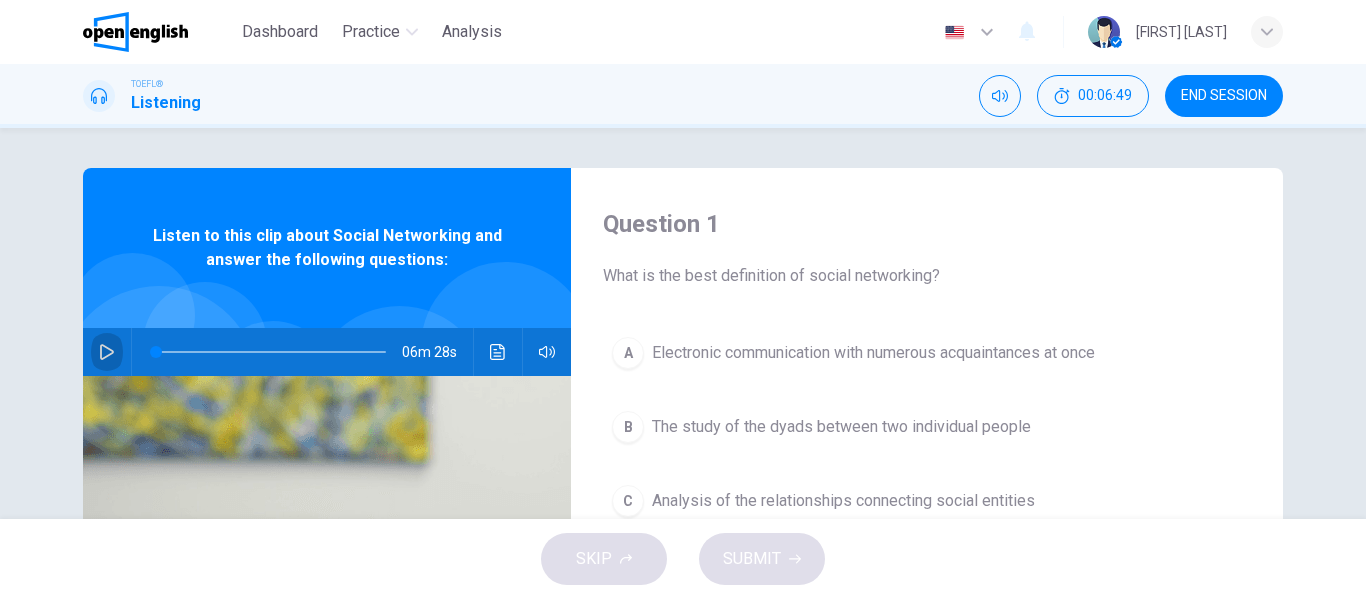 click at bounding box center (107, 352) 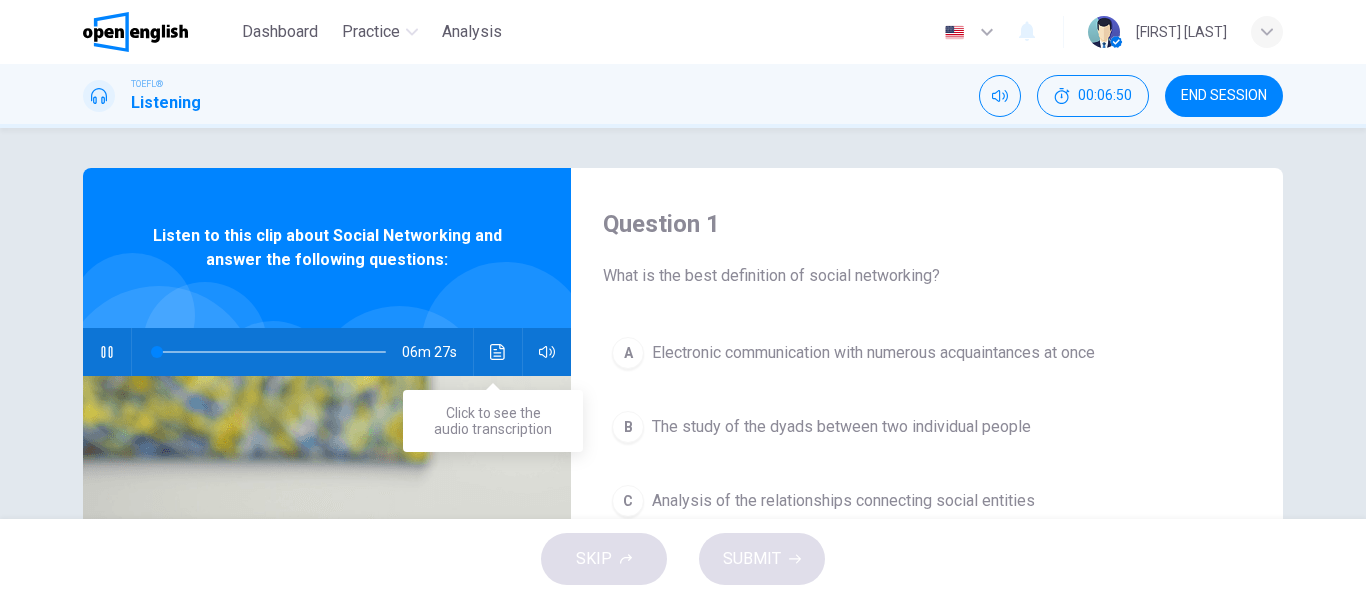 click at bounding box center (497, 352) 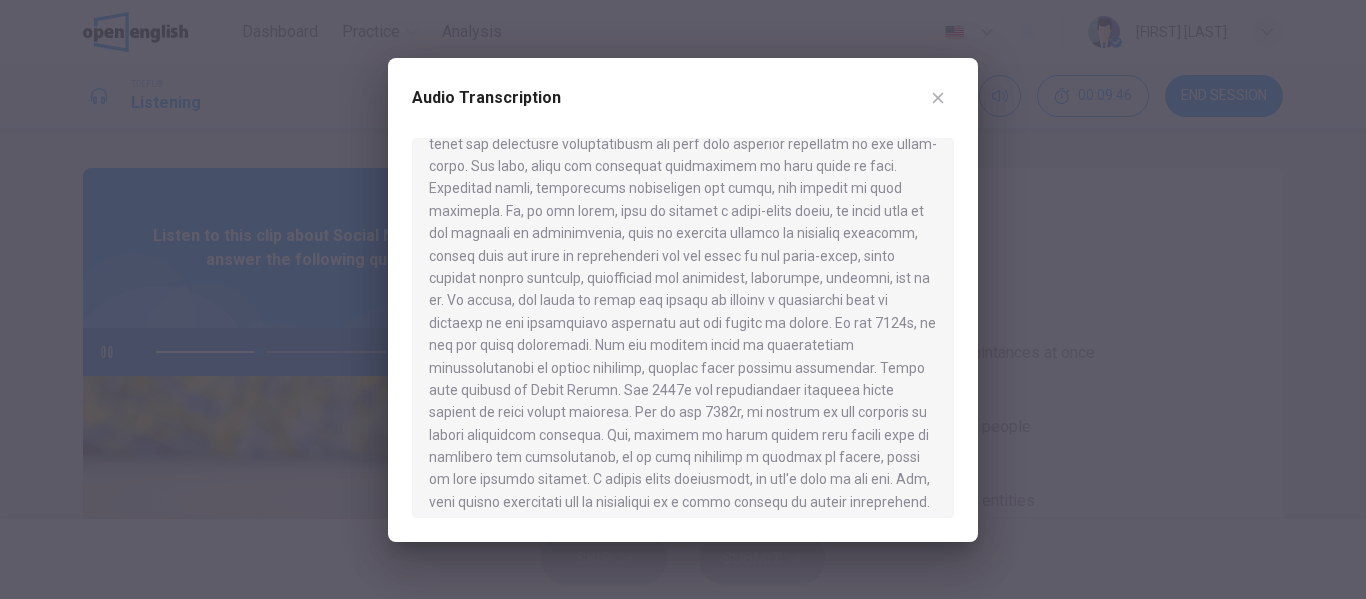 scroll, scrollTop: 717, scrollLeft: 0, axis: vertical 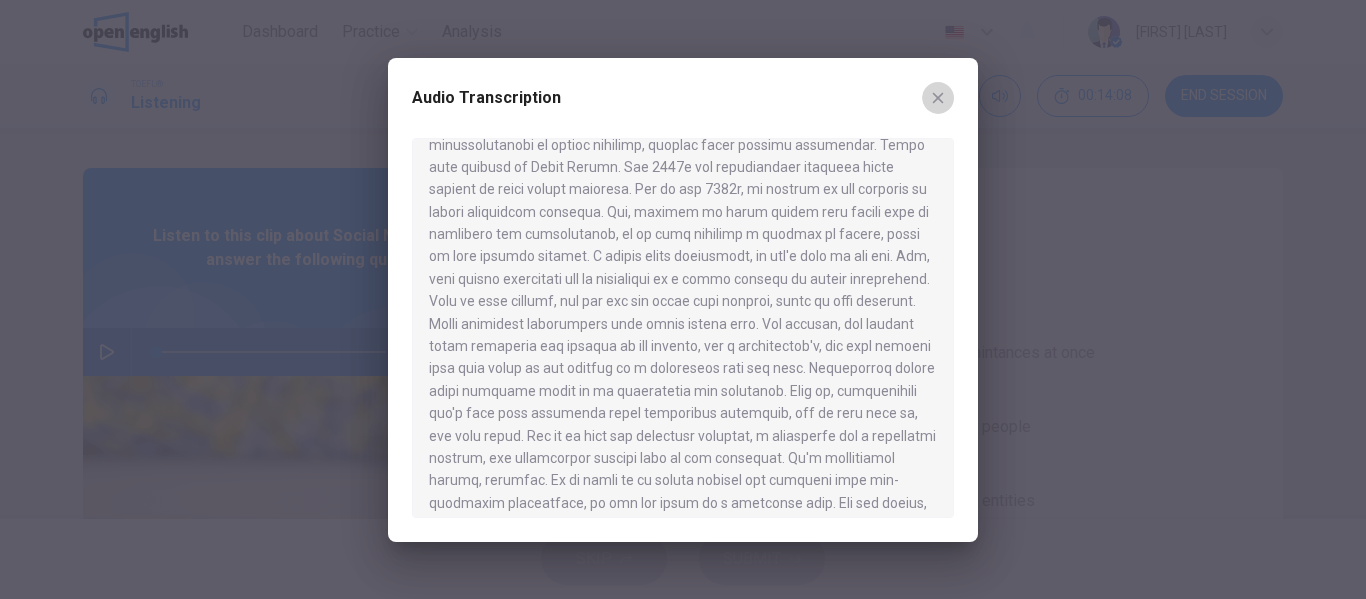click at bounding box center [938, 98] 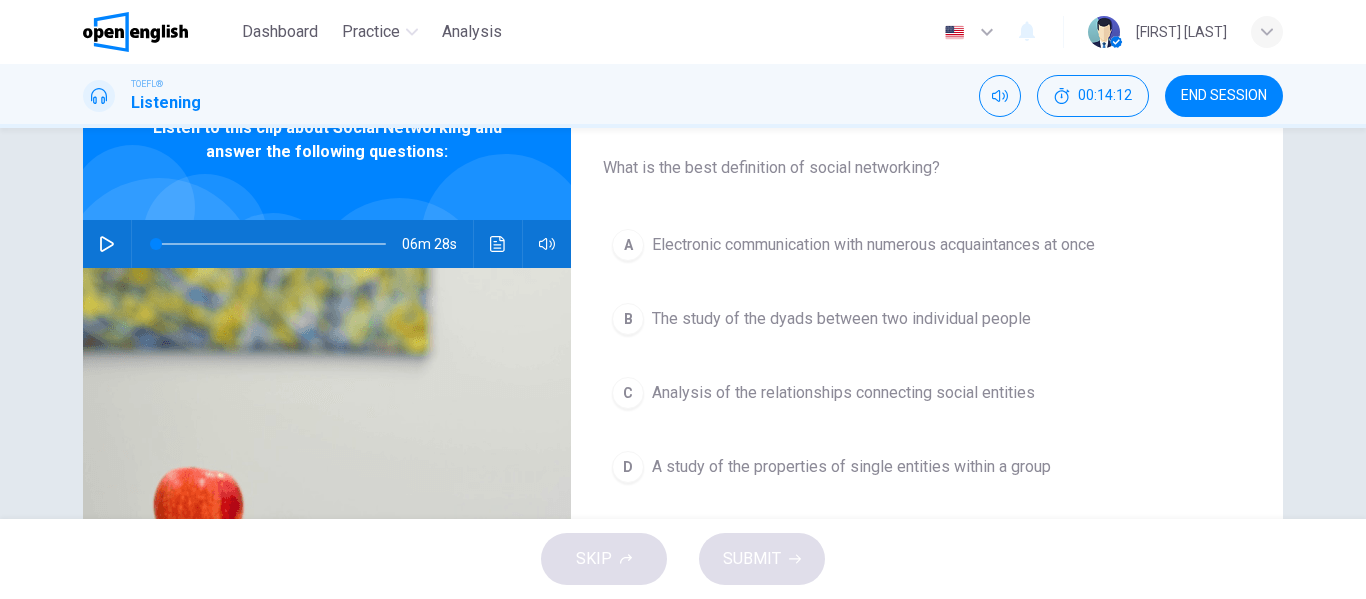 scroll, scrollTop: 116, scrollLeft: 0, axis: vertical 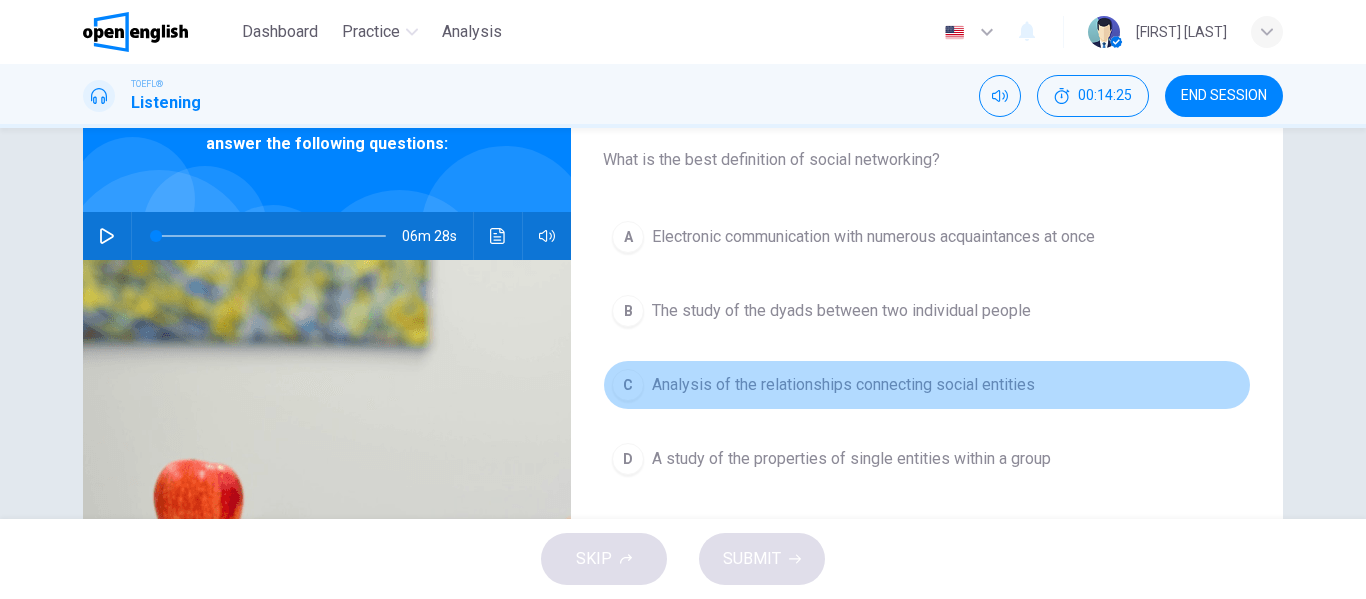 click on "C Analysis of the relationships connecting social entities" at bounding box center [927, 385] 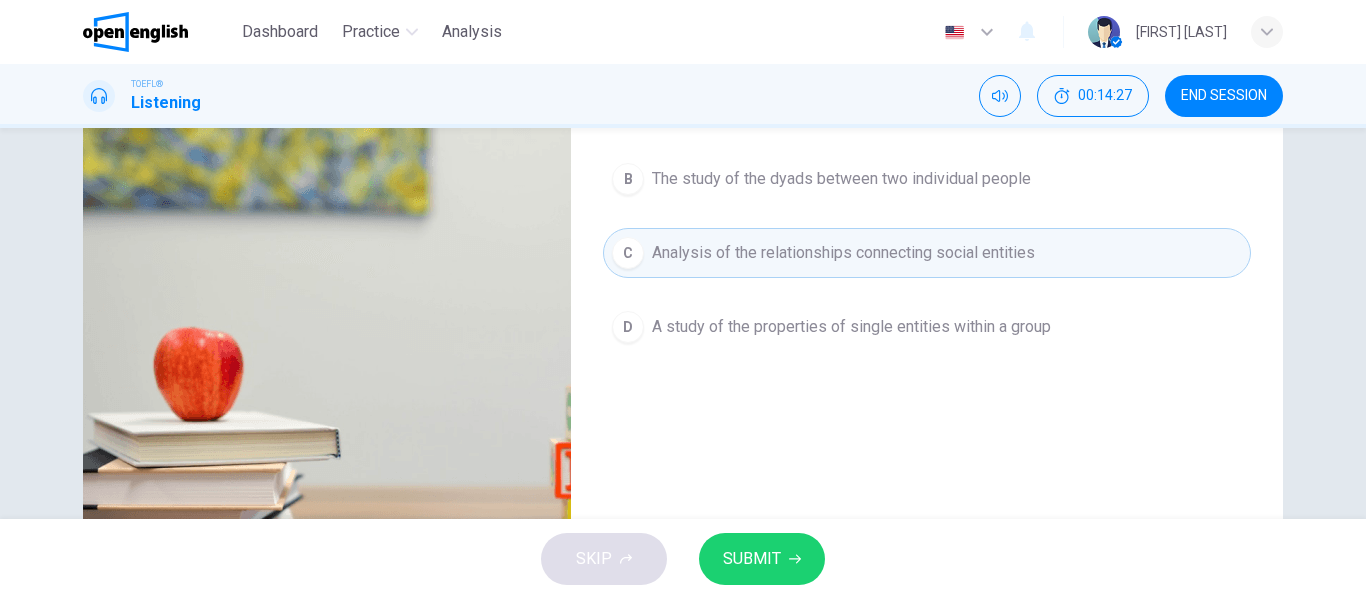 scroll, scrollTop: 257, scrollLeft: 0, axis: vertical 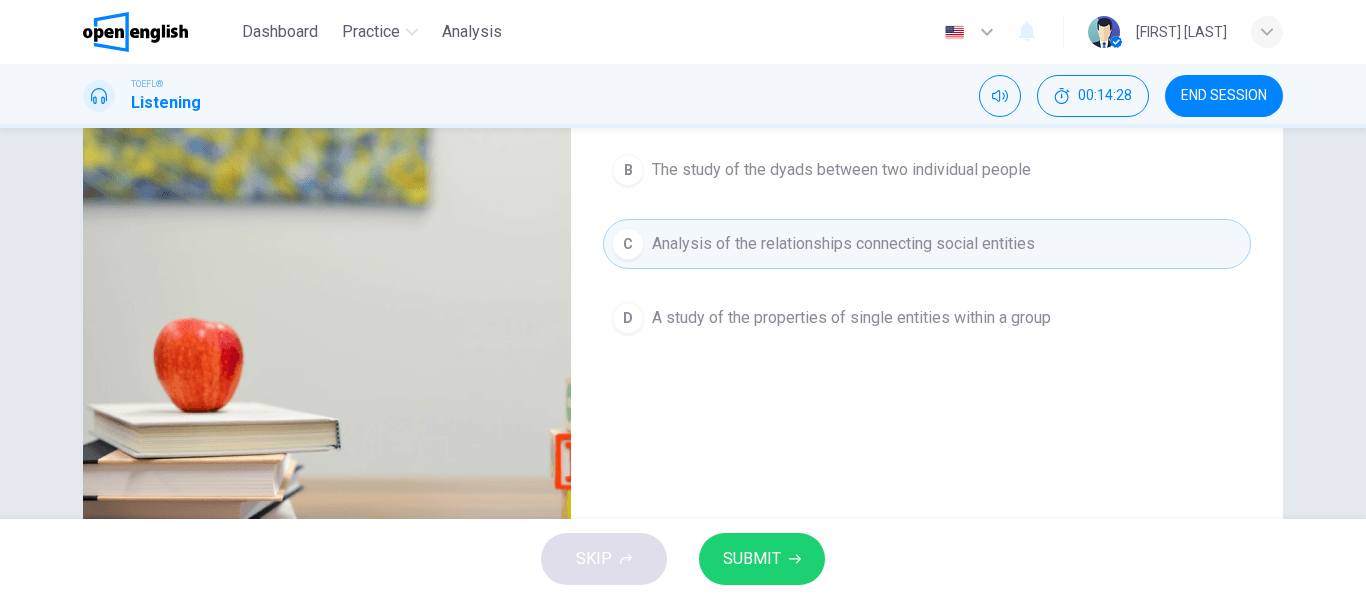 click on "SUBMIT" at bounding box center [752, 559] 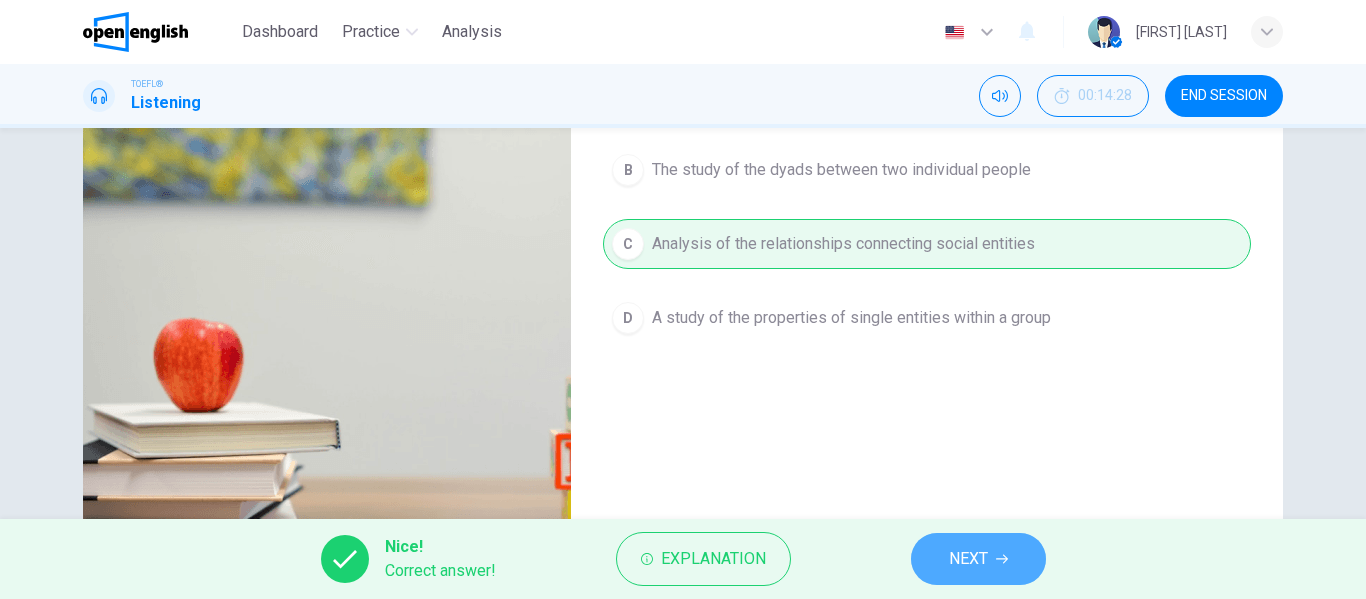 click on "NEXT" at bounding box center (978, 559) 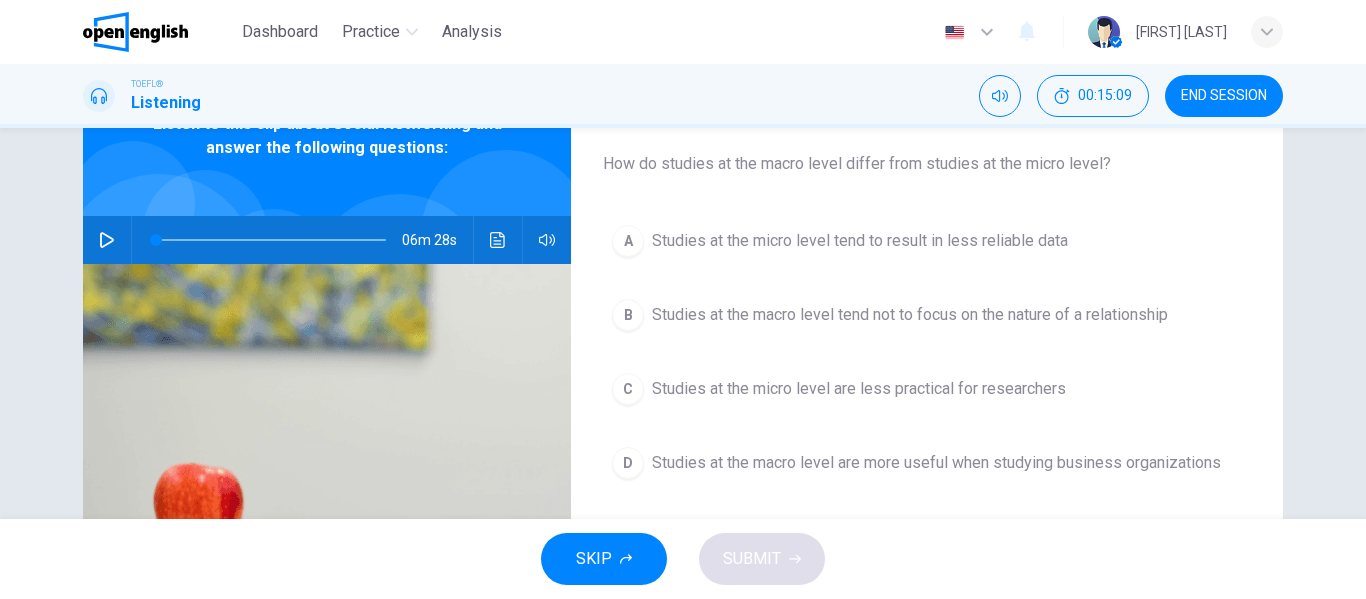 scroll, scrollTop: 115, scrollLeft: 0, axis: vertical 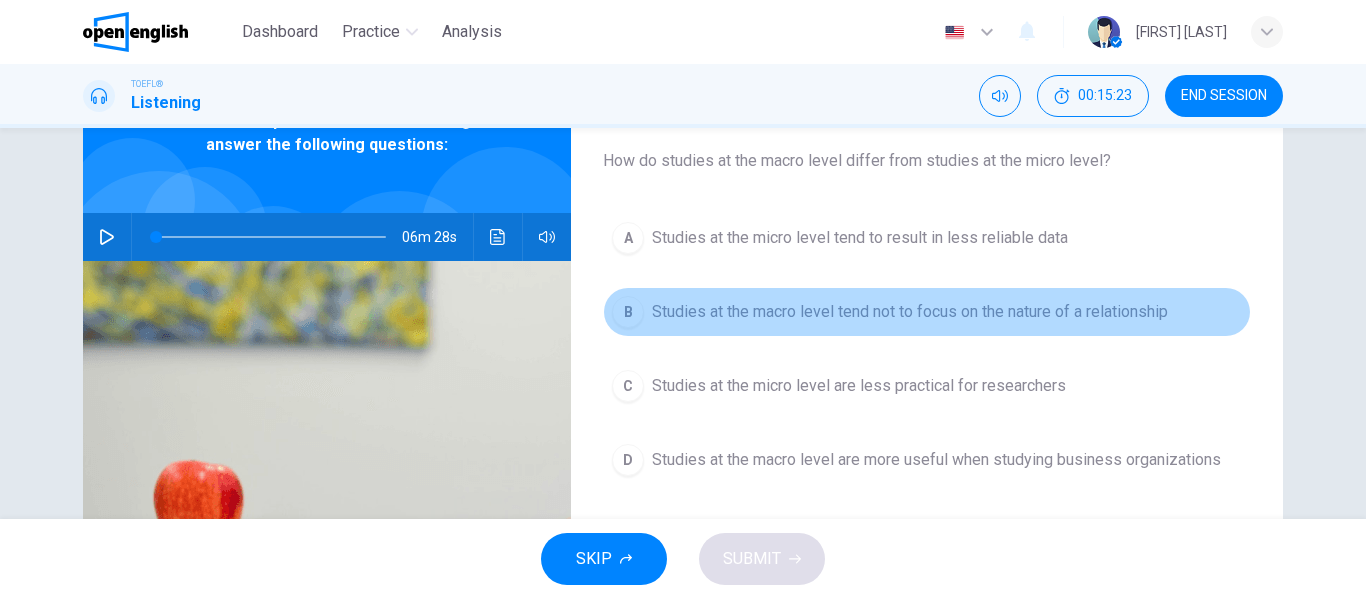 click on "Studies at the macro level tend not to focus on the nature of a relationship" at bounding box center [860, 238] 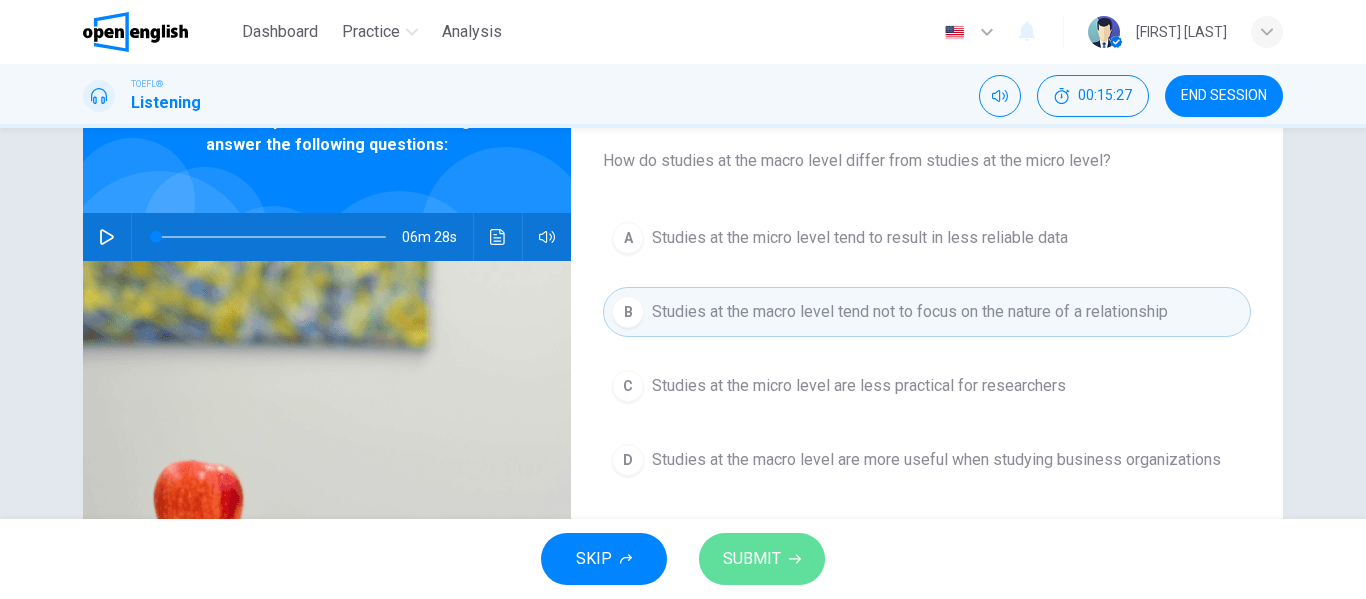 click on "SUBMIT" at bounding box center [762, 559] 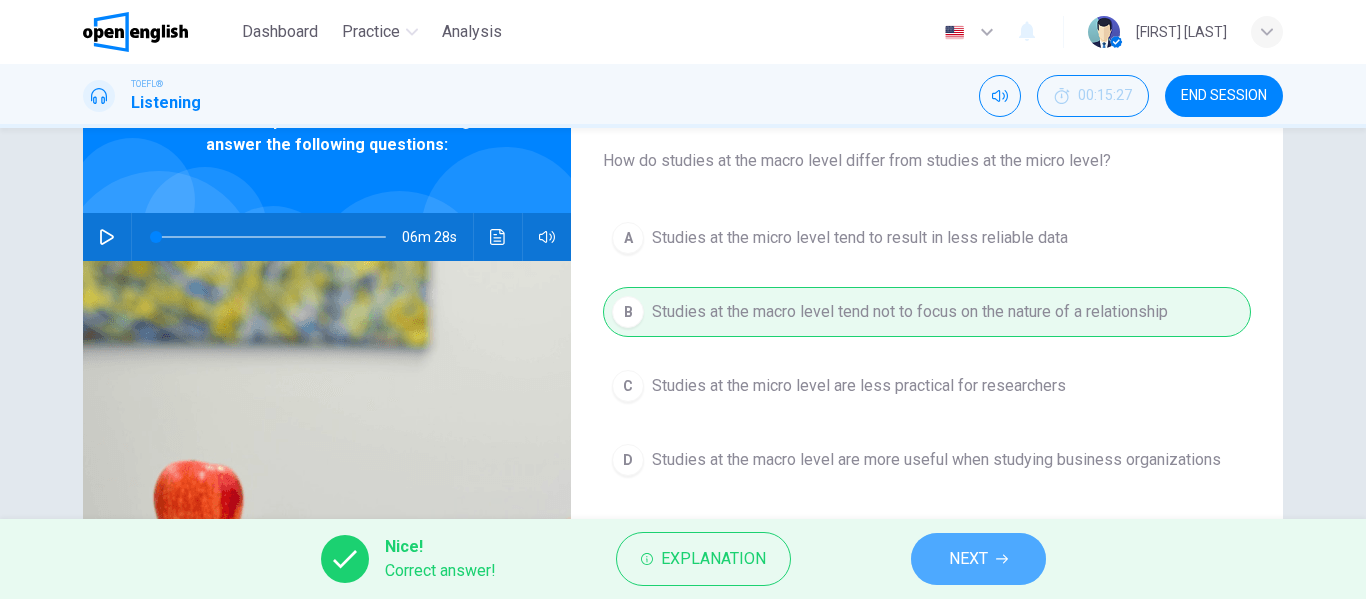 click on "NEXT" at bounding box center [978, 559] 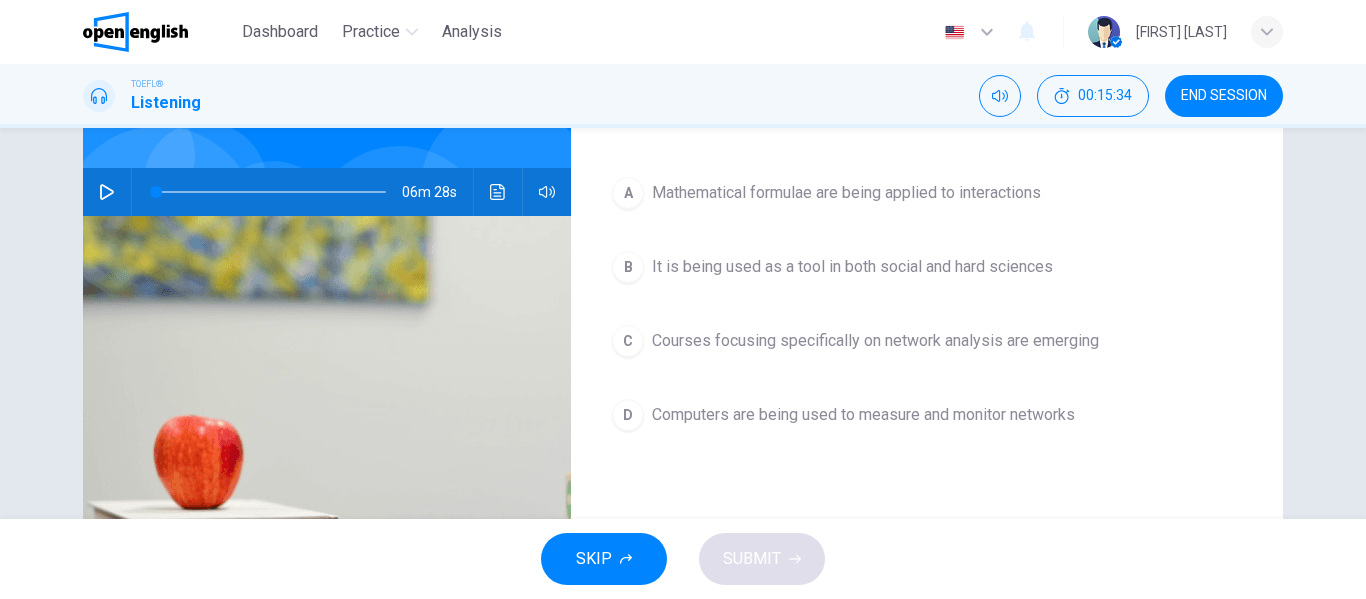 scroll, scrollTop: 120, scrollLeft: 0, axis: vertical 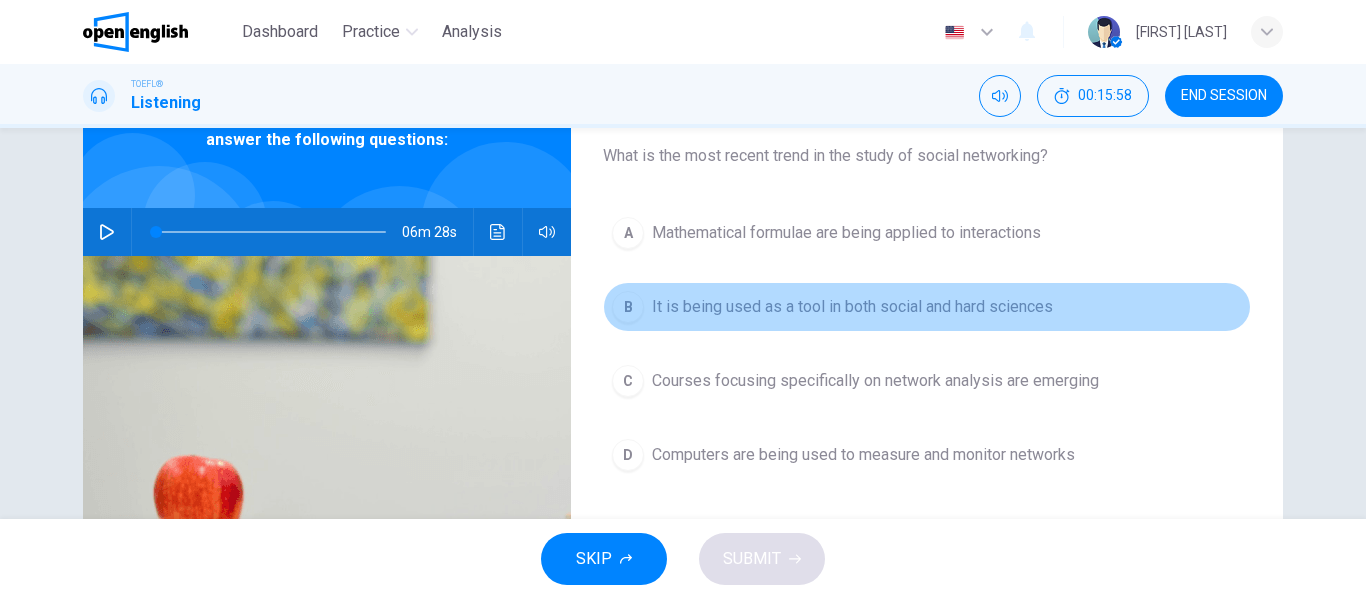 click on "B It is being used as a tool in both social and hard sciences" at bounding box center (927, 307) 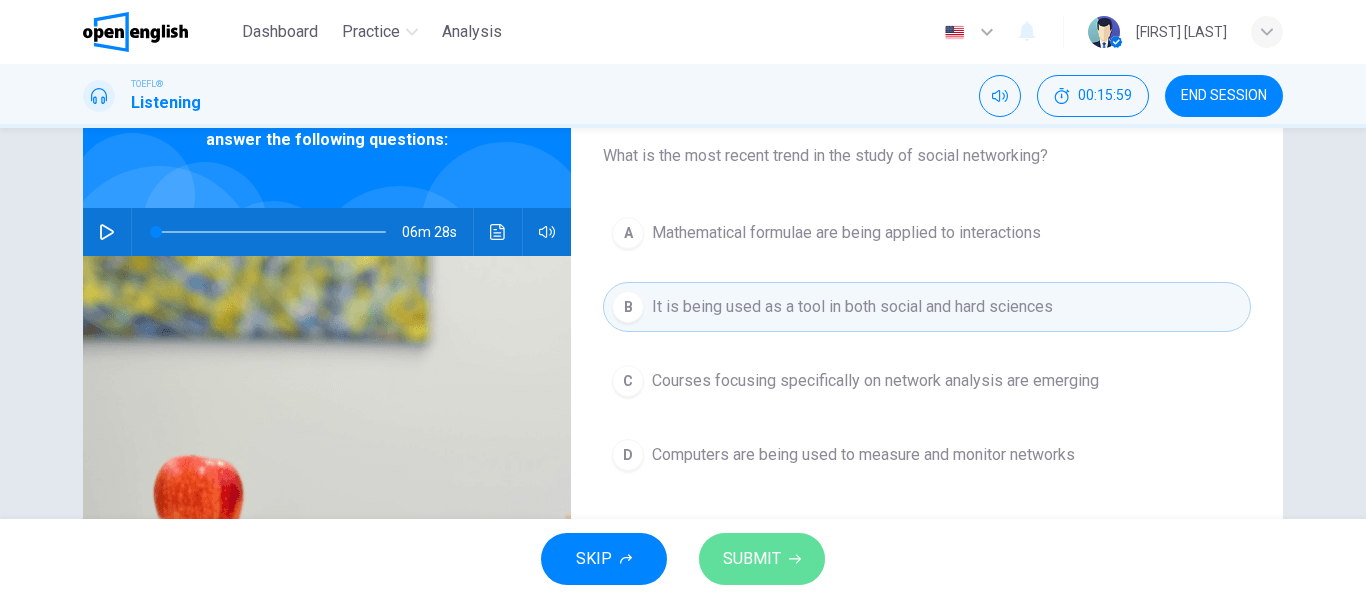 click on "SUBMIT" at bounding box center [762, 559] 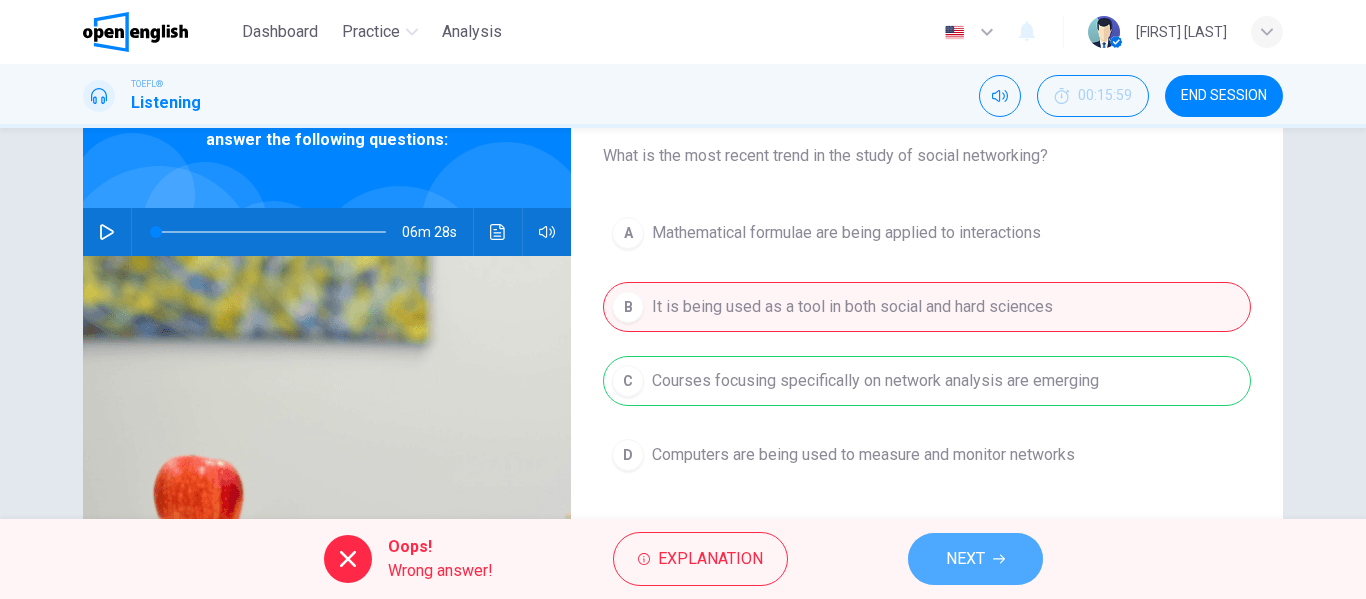 click on "NEXT" at bounding box center [965, 559] 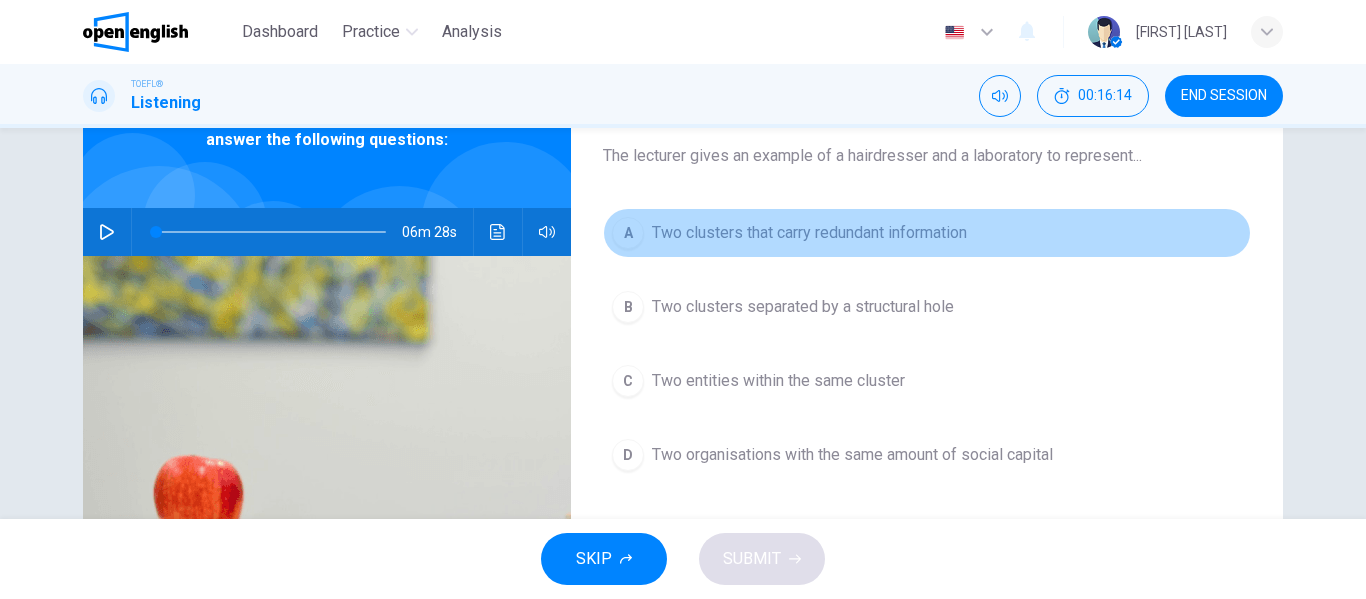 click on "A Two clusters that carry redundant information" at bounding box center (927, 233) 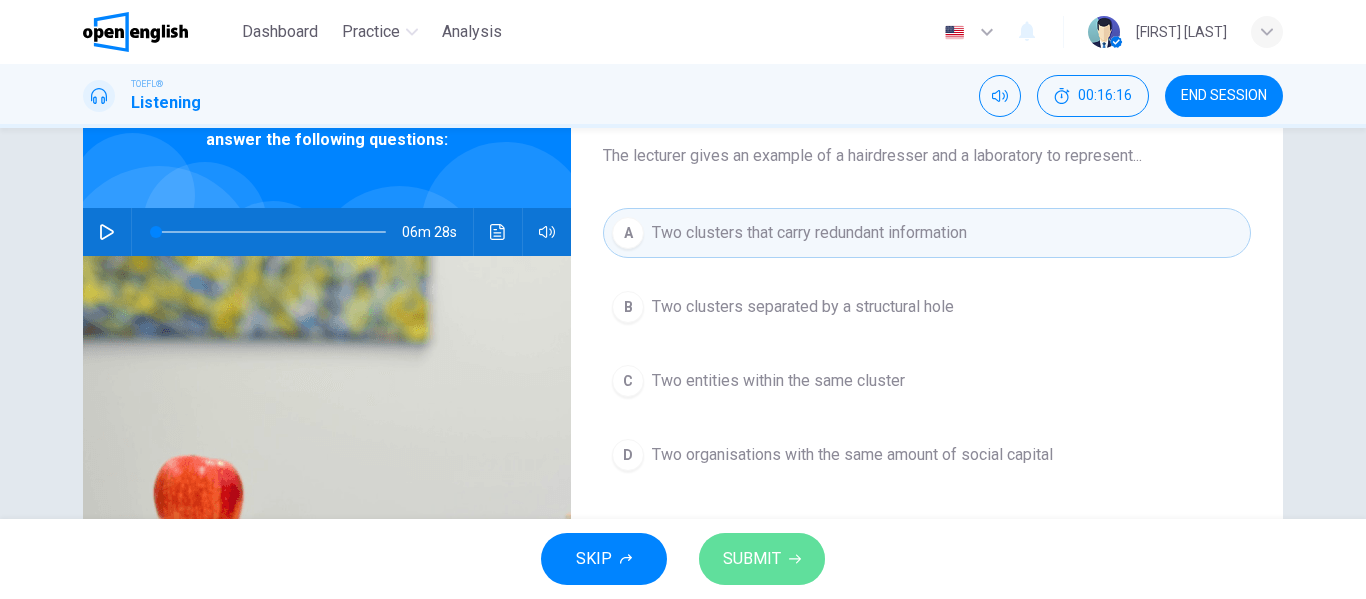 click on "SUBMIT" at bounding box center (762, 559) 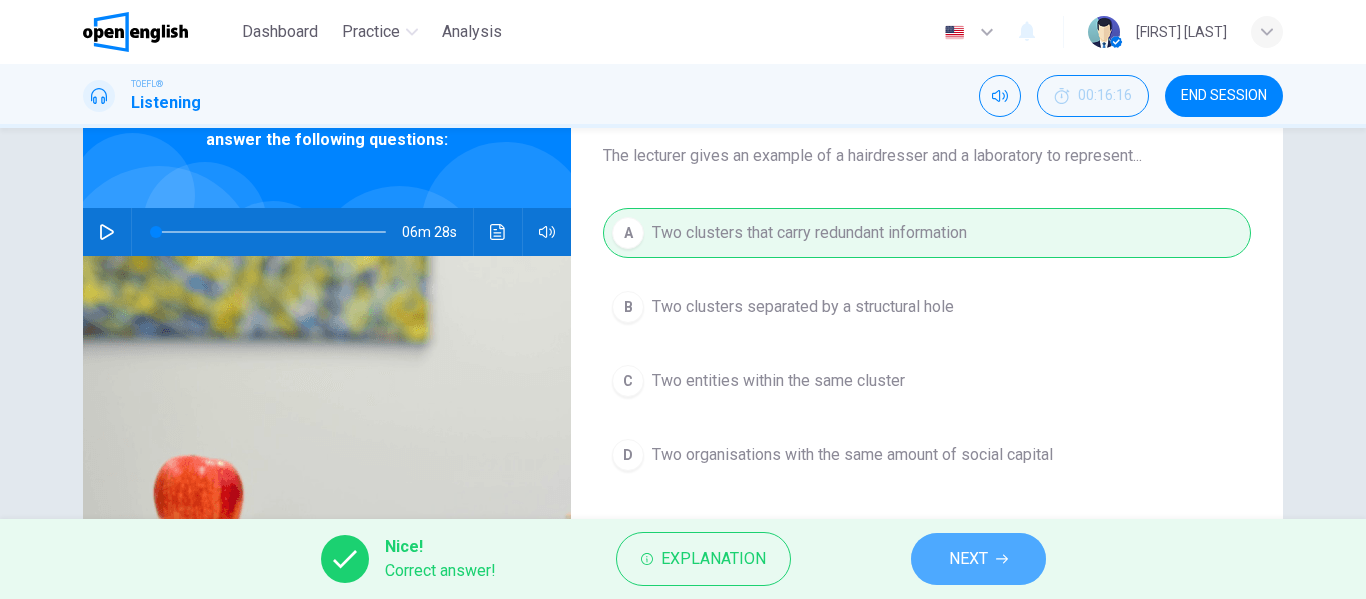 click on "NEXT" at bounding box center [968, 559] 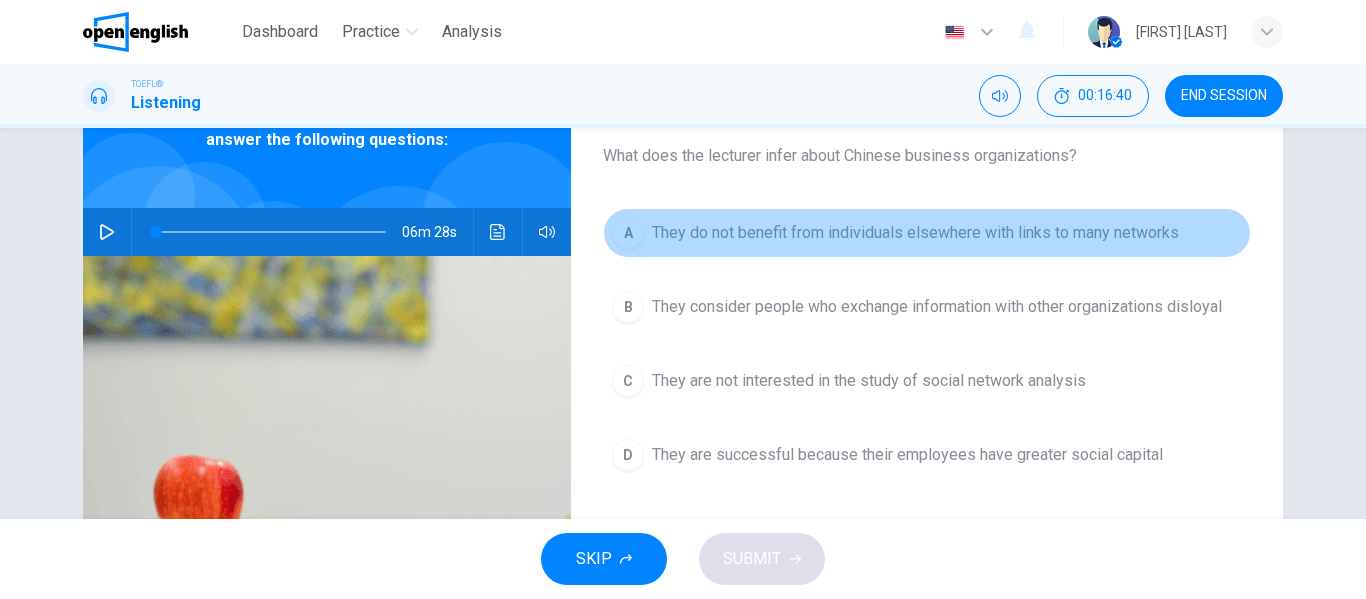 click on "A They do not benefit from individuals elsewhere with links to many networks" at bounding box center (927, 233) 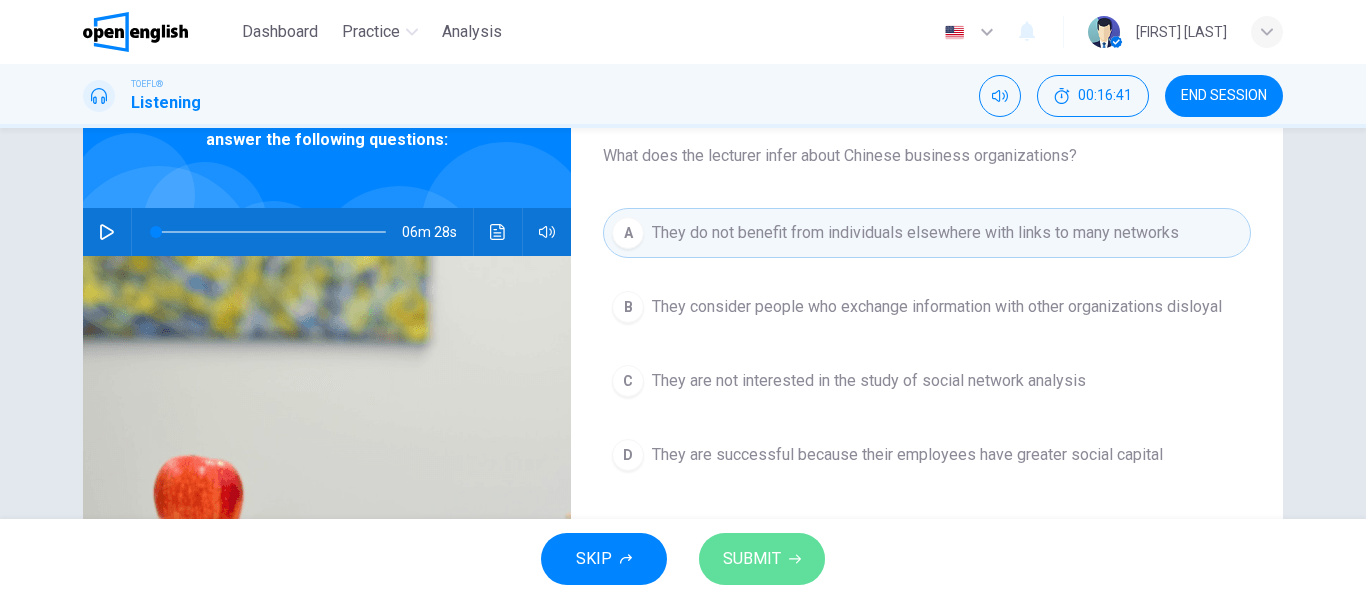 click on "SUBMIT" at bounding box center [762, 559] 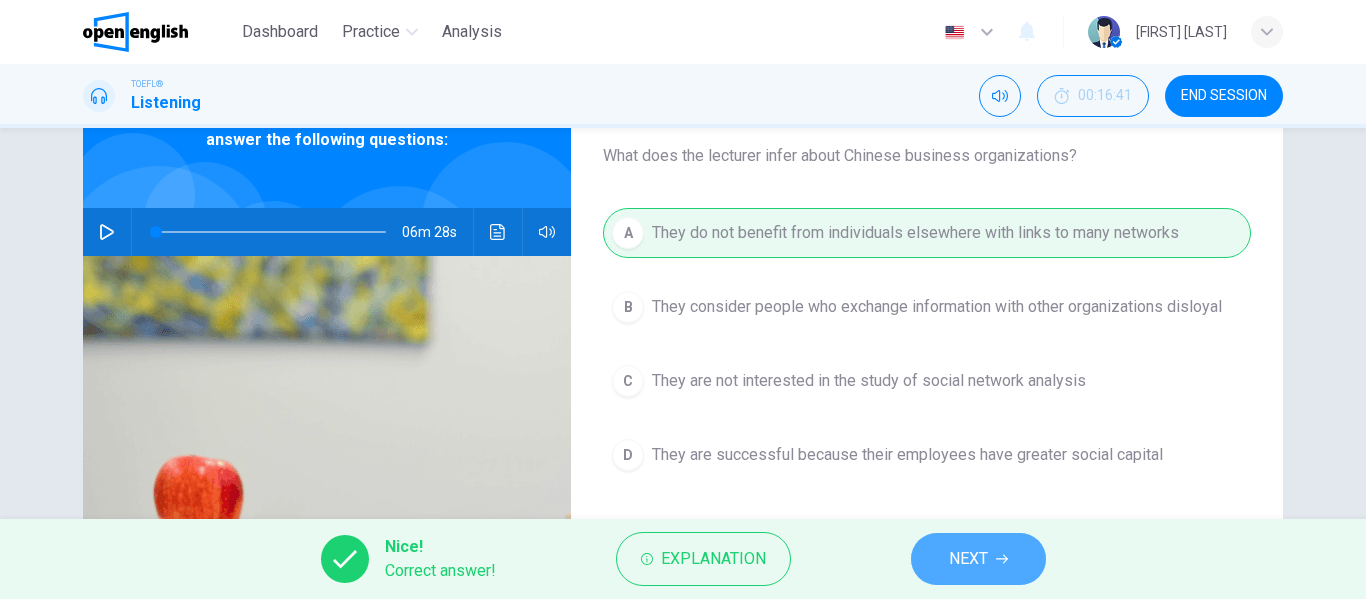 click on "NEXT" at bounding box center [978, 559] 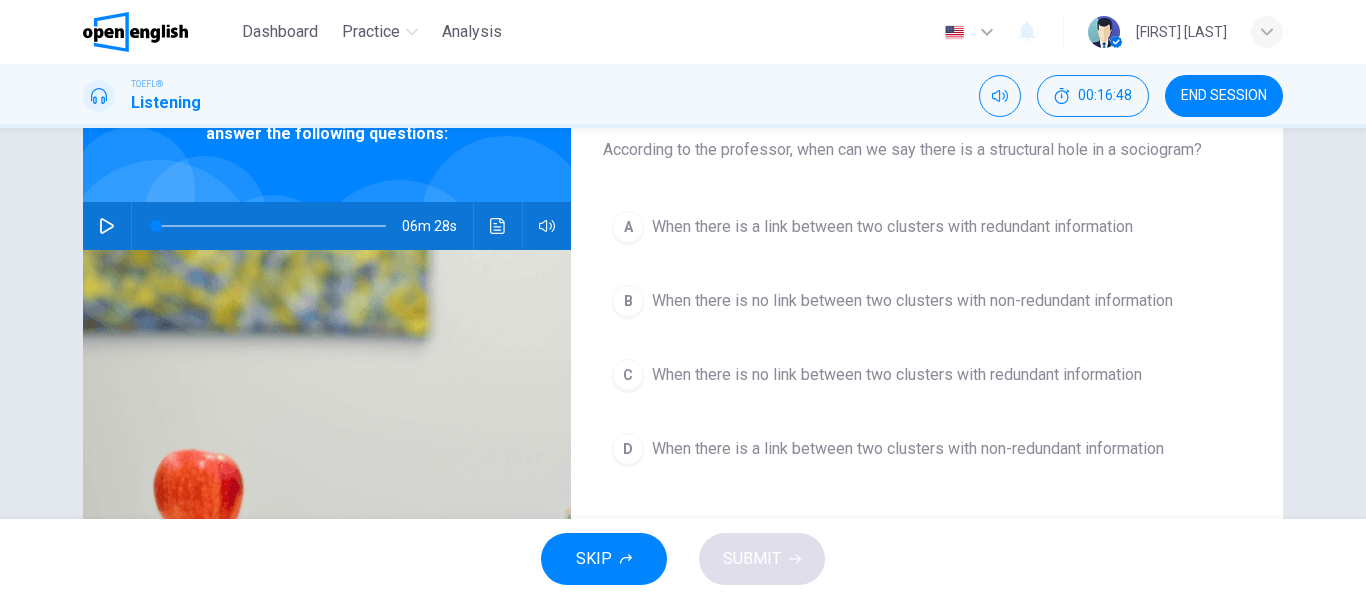 scroll, scrollTop: 121, scrollLeft: 0, axis: vertical 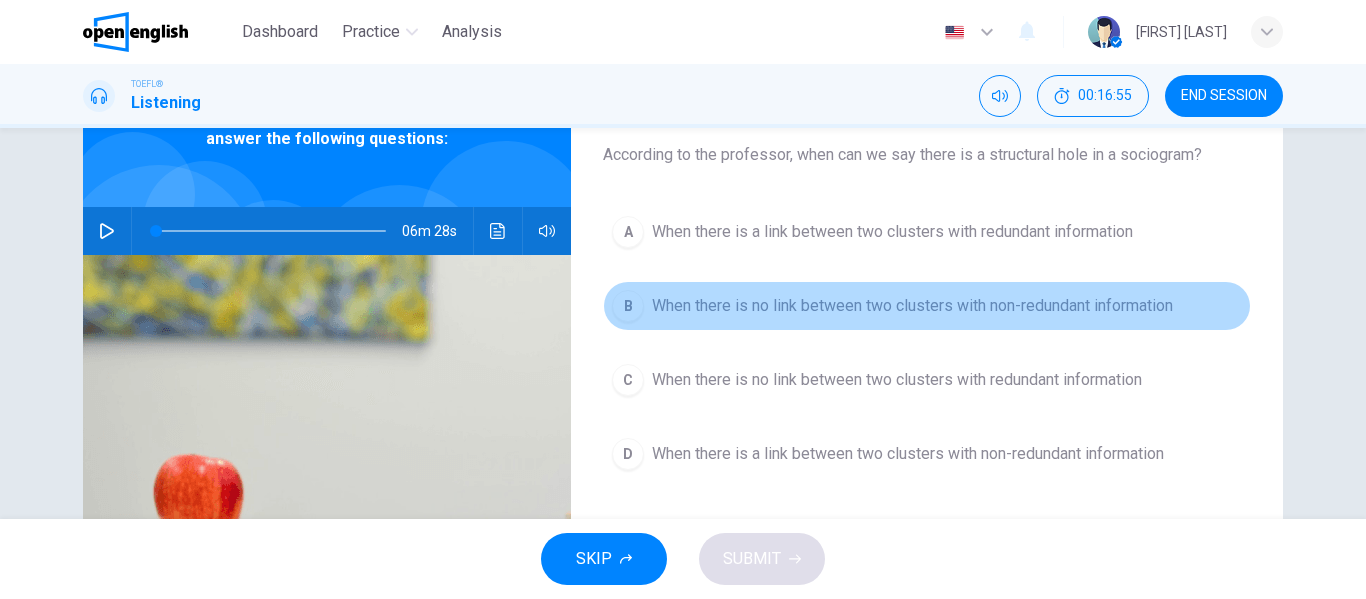 click on "When there is no link between two clusters with non-redundant information" at bounding box center [892, 232] 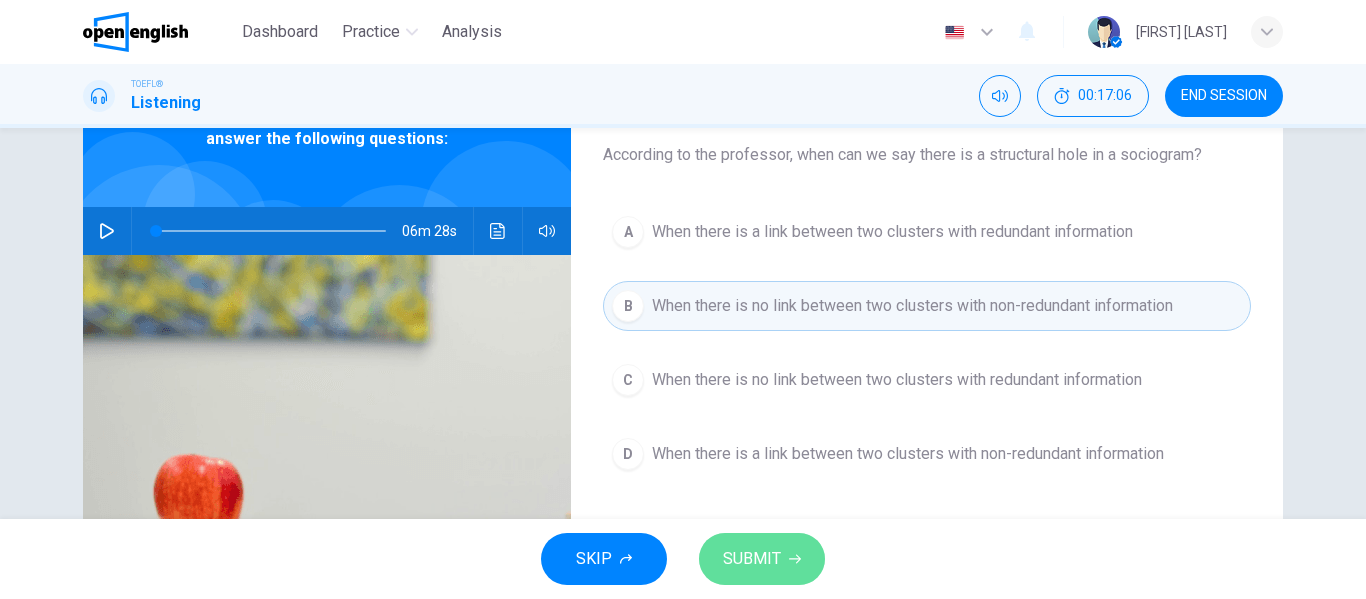 click at bounding box center (795, 559) 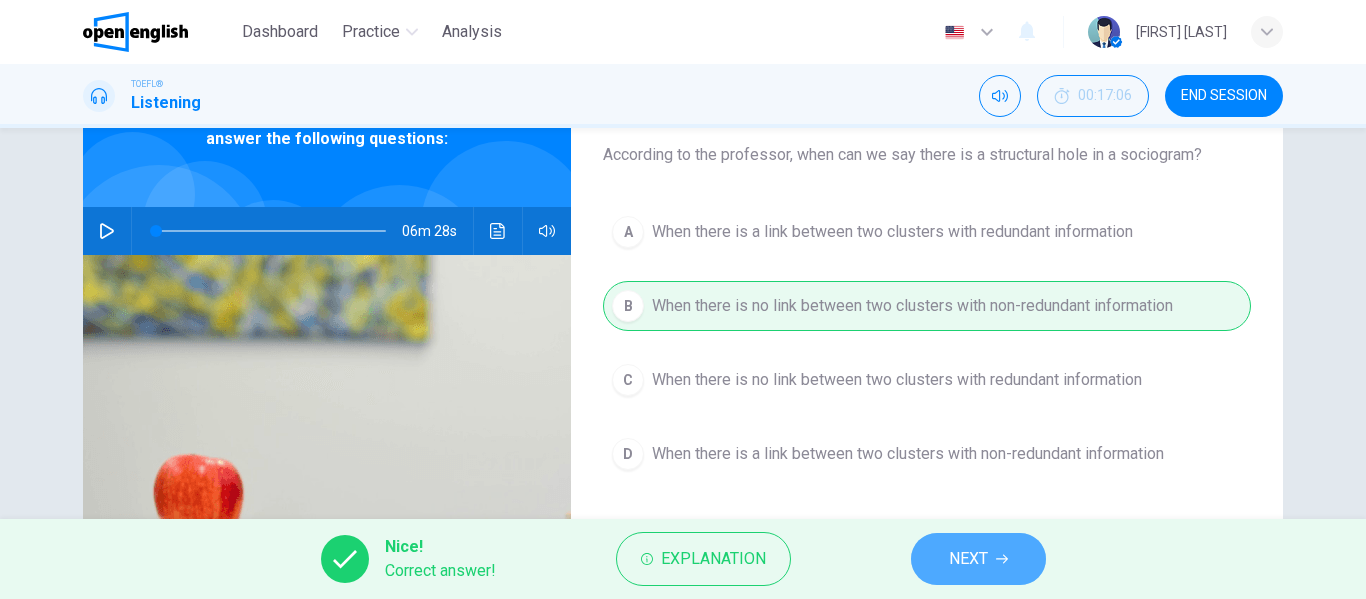 click on "NEXT" at bounding box center (968, 559) 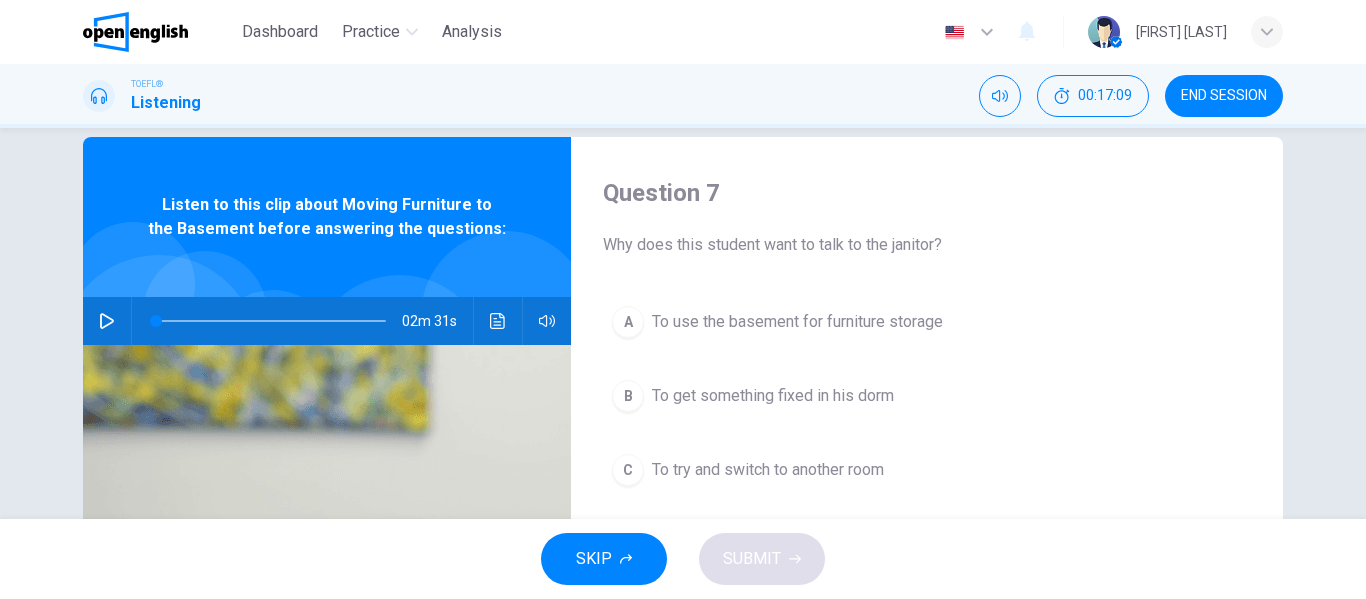 scroll, scrollTop: 24, scrollLeft: 0, axis: vertical 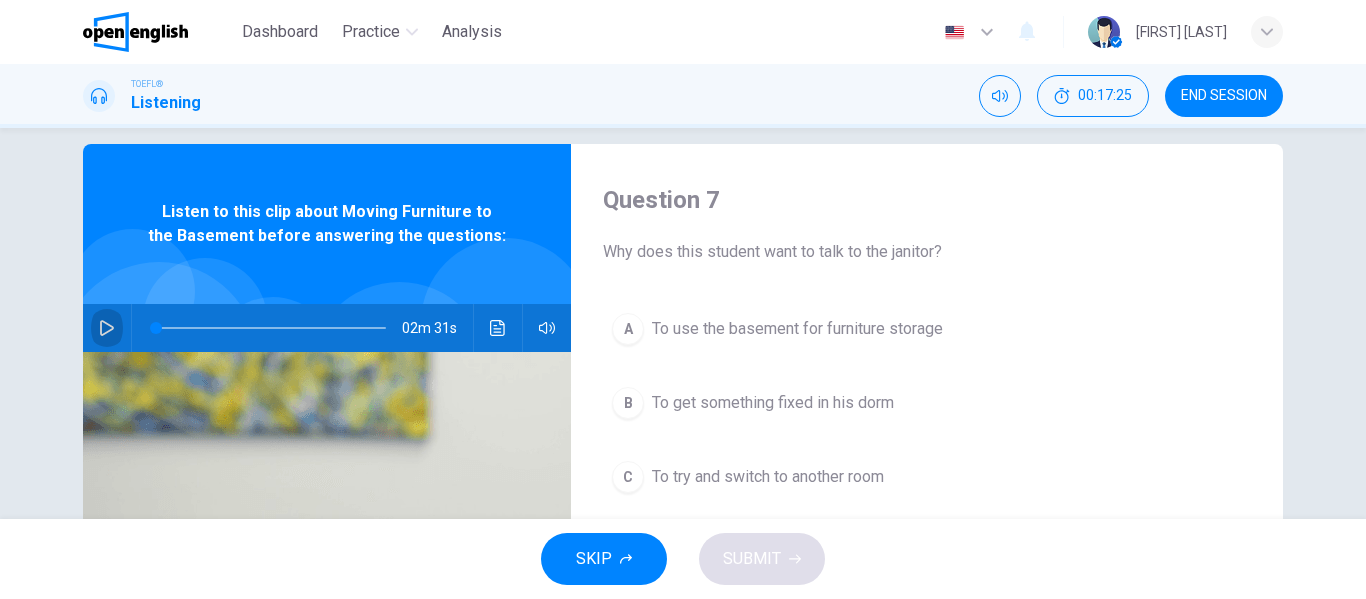 click at bounding box center (107, 328) 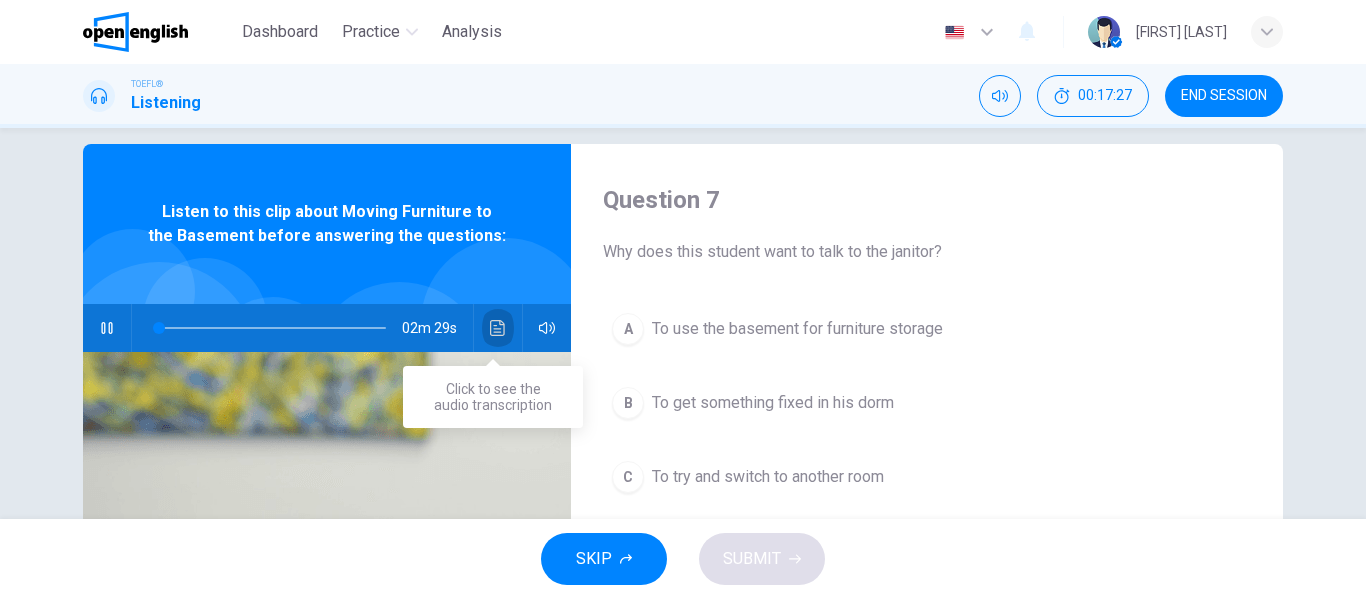 click at bounding box center (497, 328) 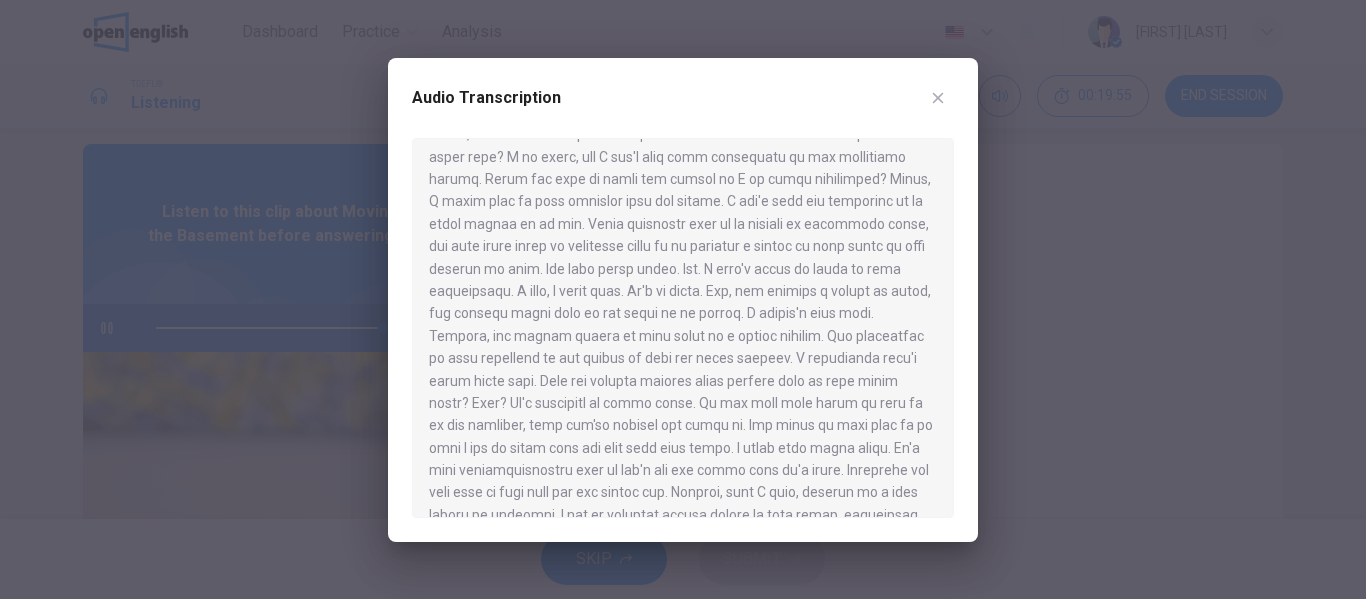 scroll, scrollTop: 325, scrollLeft: 0, axis: vertical 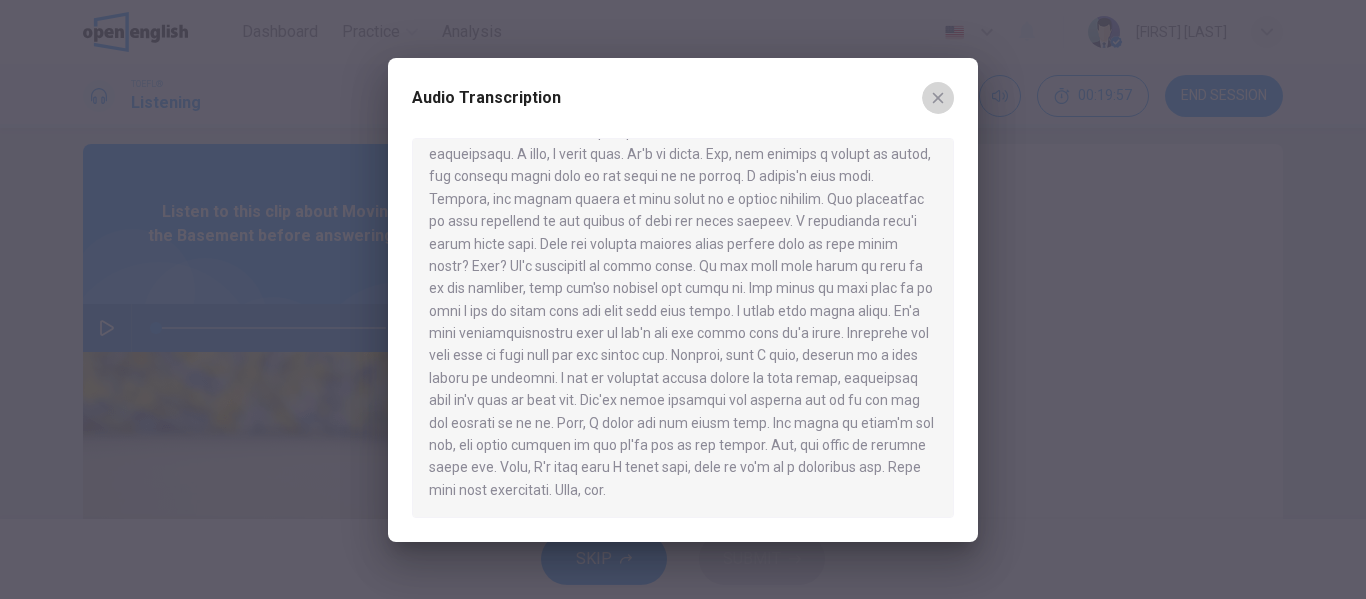 click at bounding box center [938, 98] 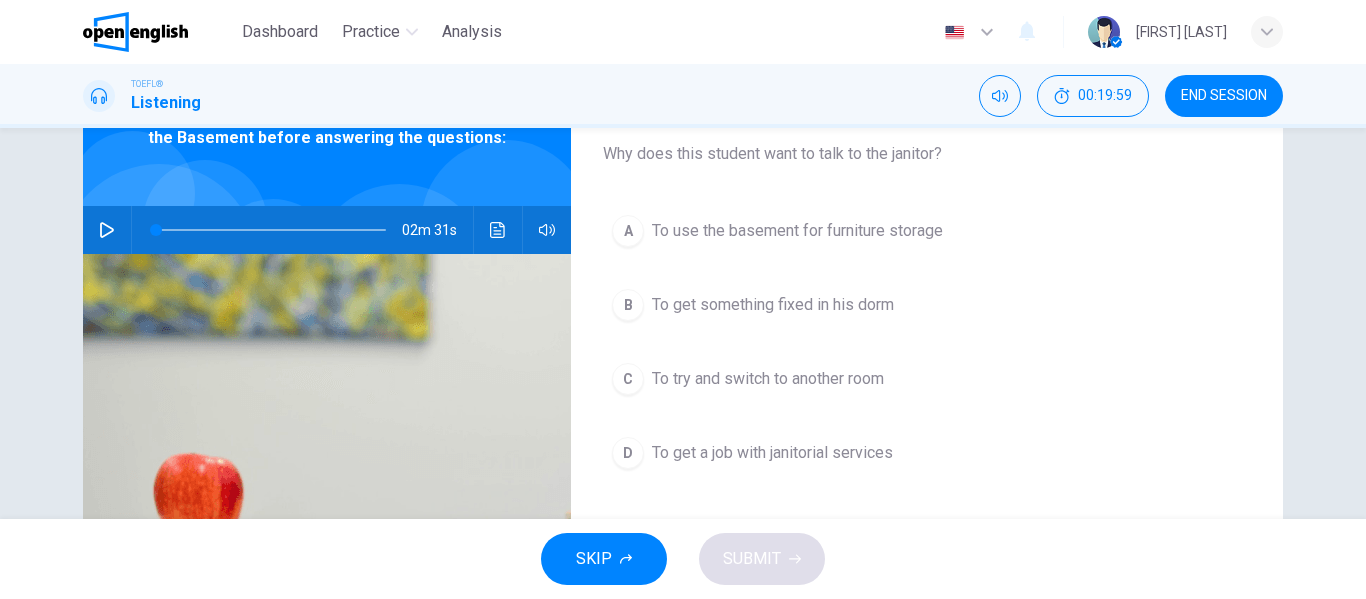 scroll, scrollTop: 129, scrollLeft: 0, axis: vertical 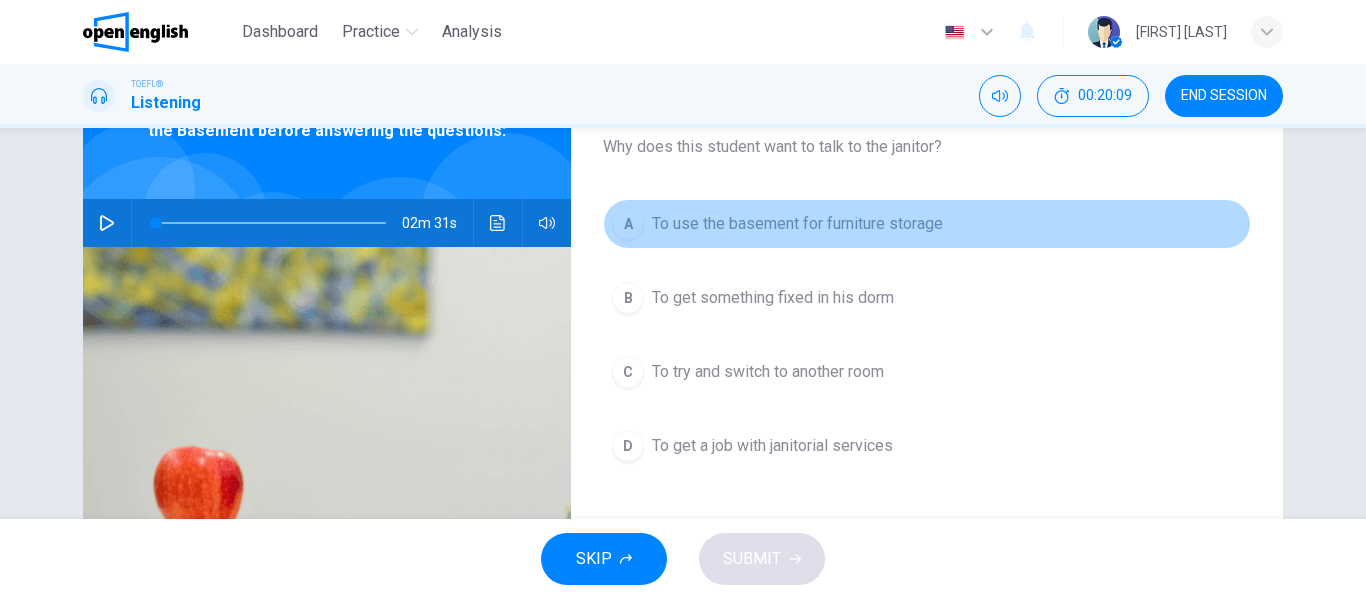 click on "To use the basement for furniture storage" at bounding box center (797, 224) 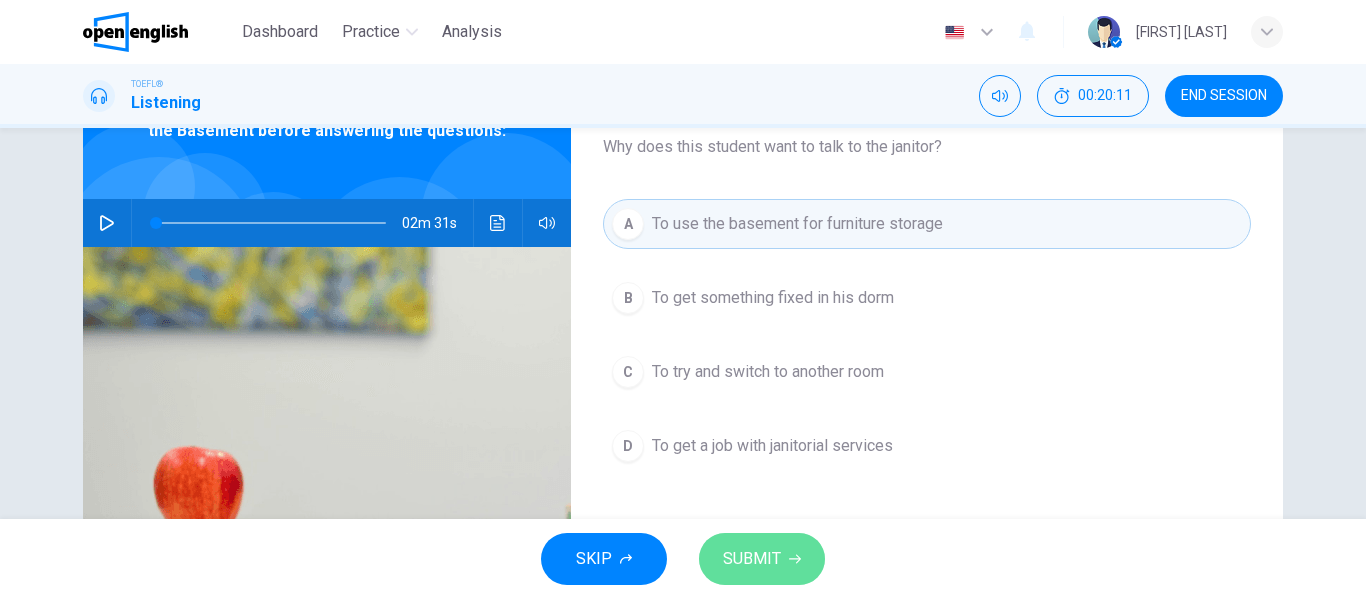 click at bounding box center (795, 559) 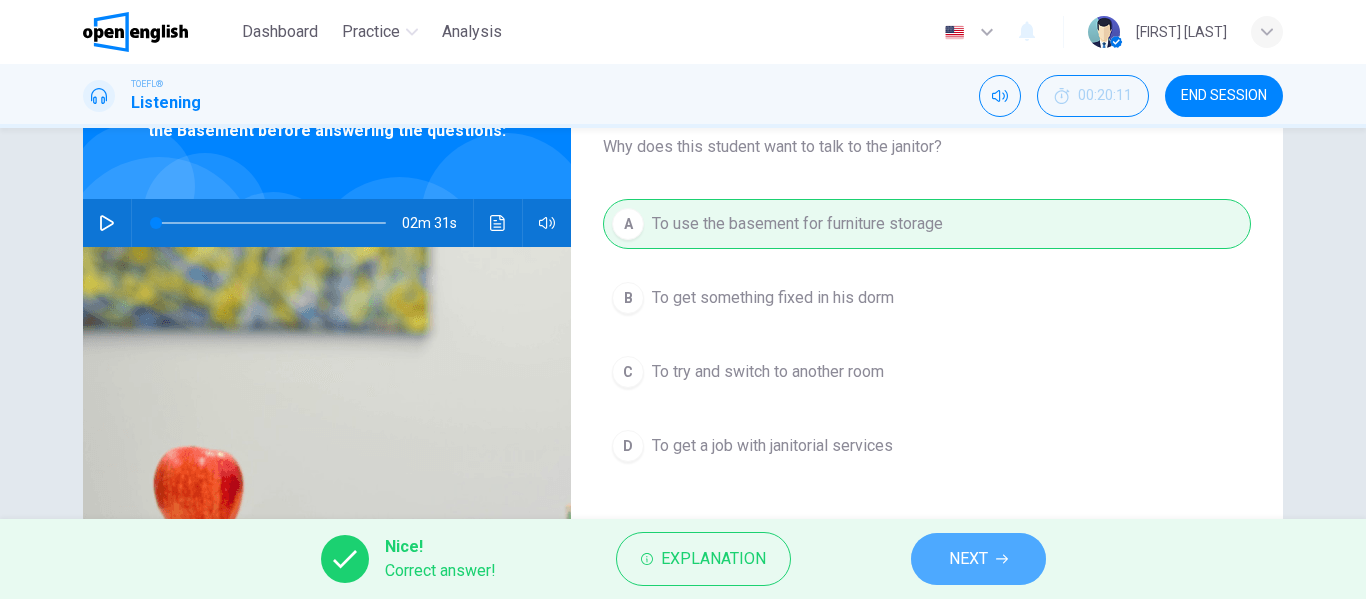 click on "NEXT" at bounding box center [978, 559] 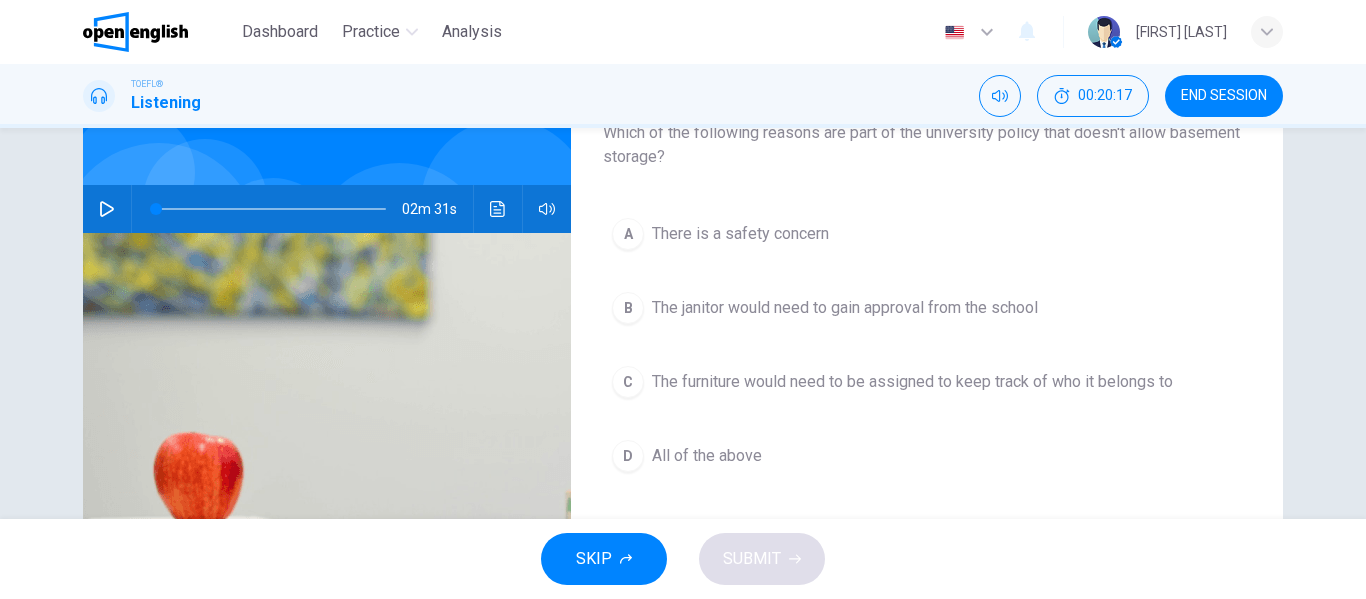 scroll, scrollTop: 144, scrollLeft: 0, axis: vertical 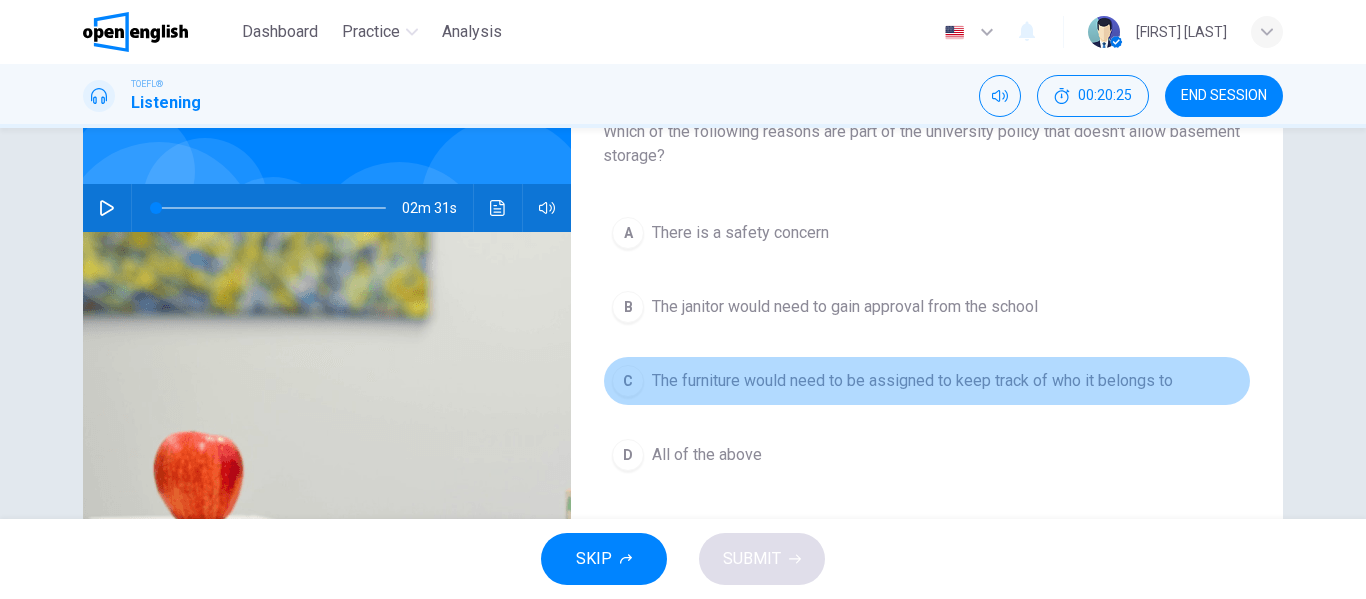 click on "The furniture would need to be assigned to keep track of who it belongs to" at bounding box center [740, 233] 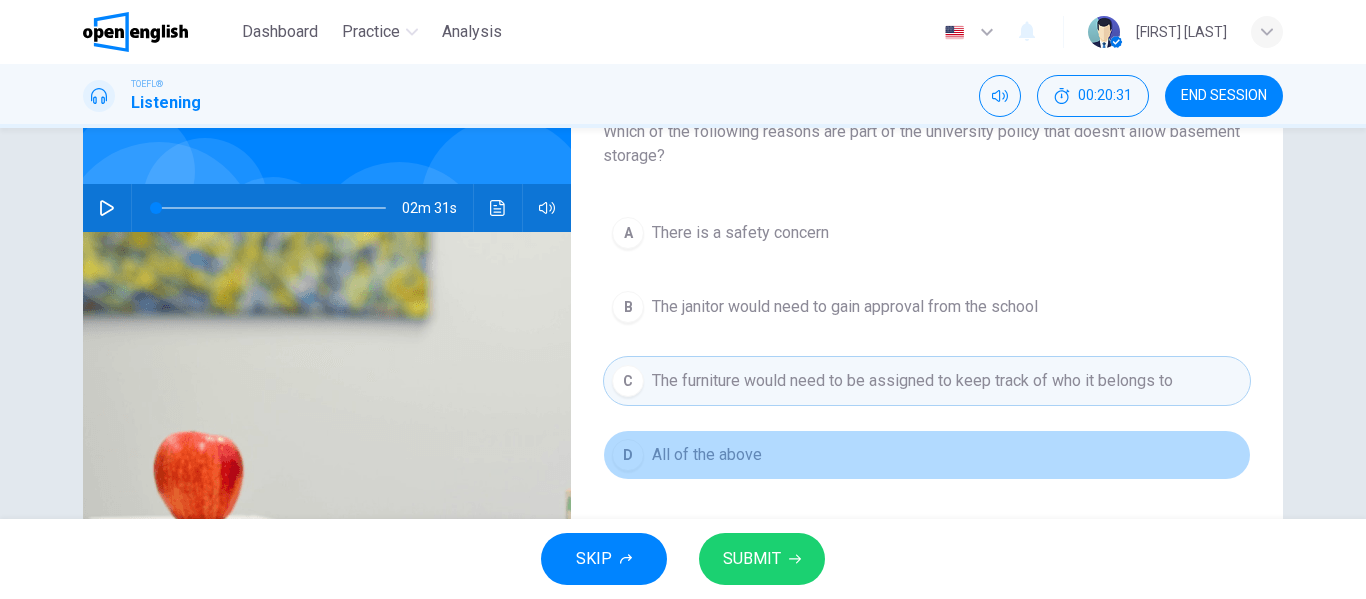 click on "All of the above" at bounding box center (740, 233) 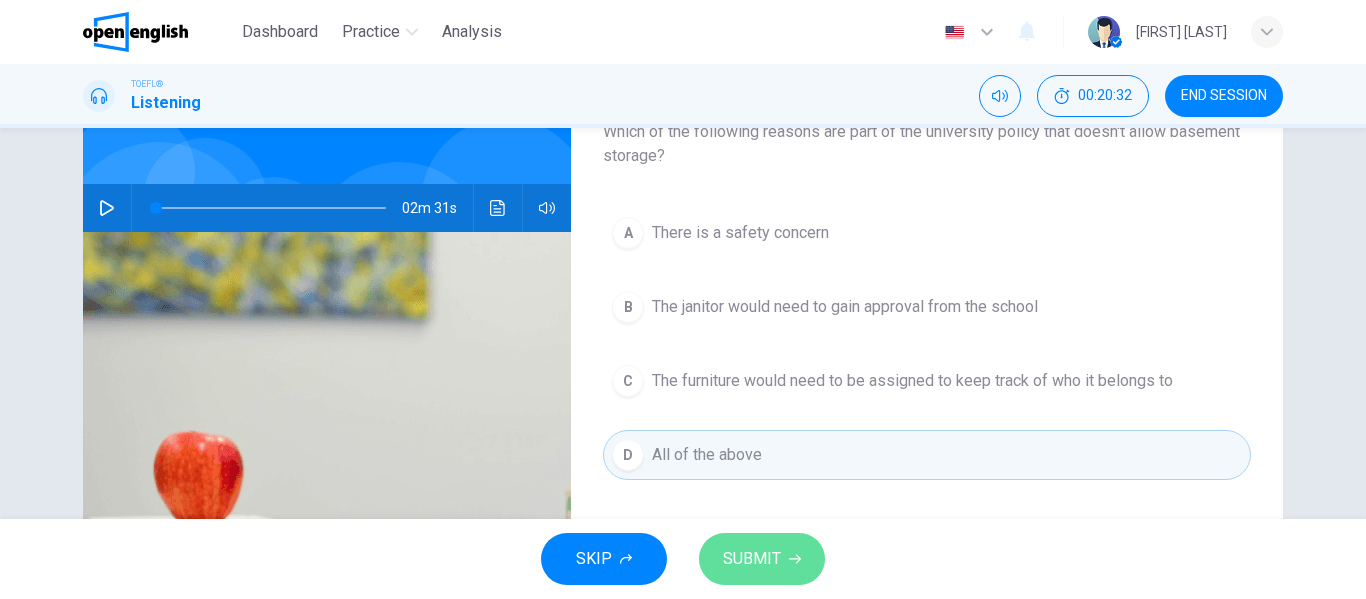 click on "SUBMIT" at bounding box center [752, 559] 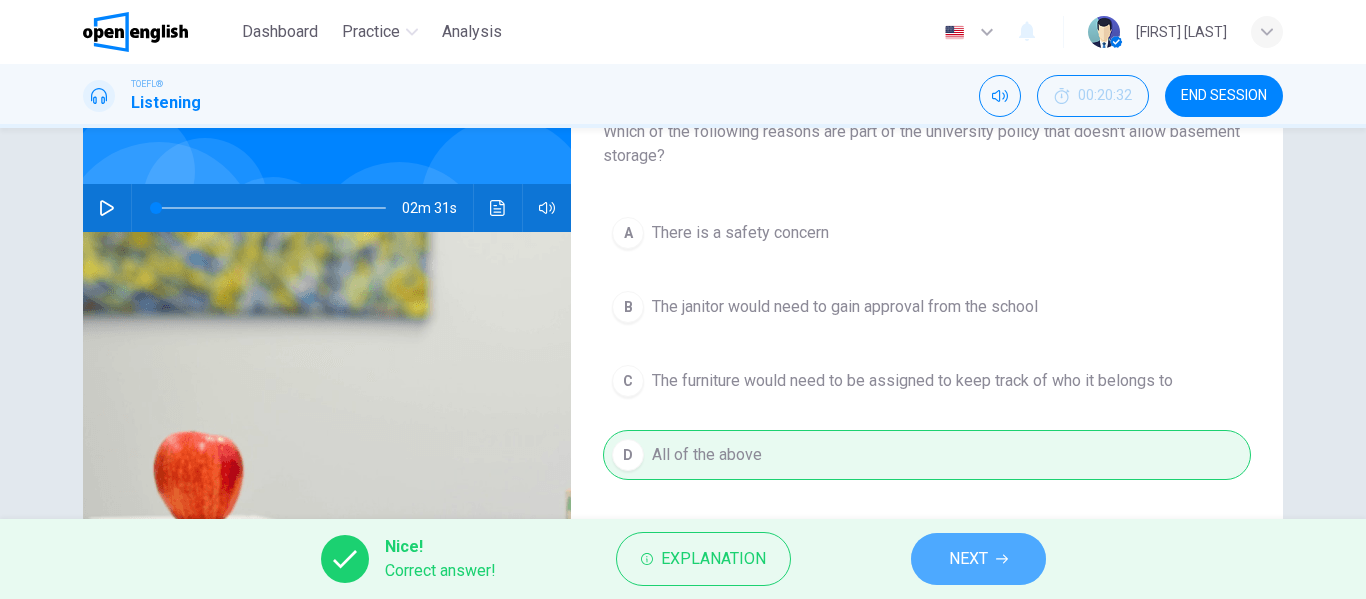 click on "NEXT" at bounding box center [978, 559] 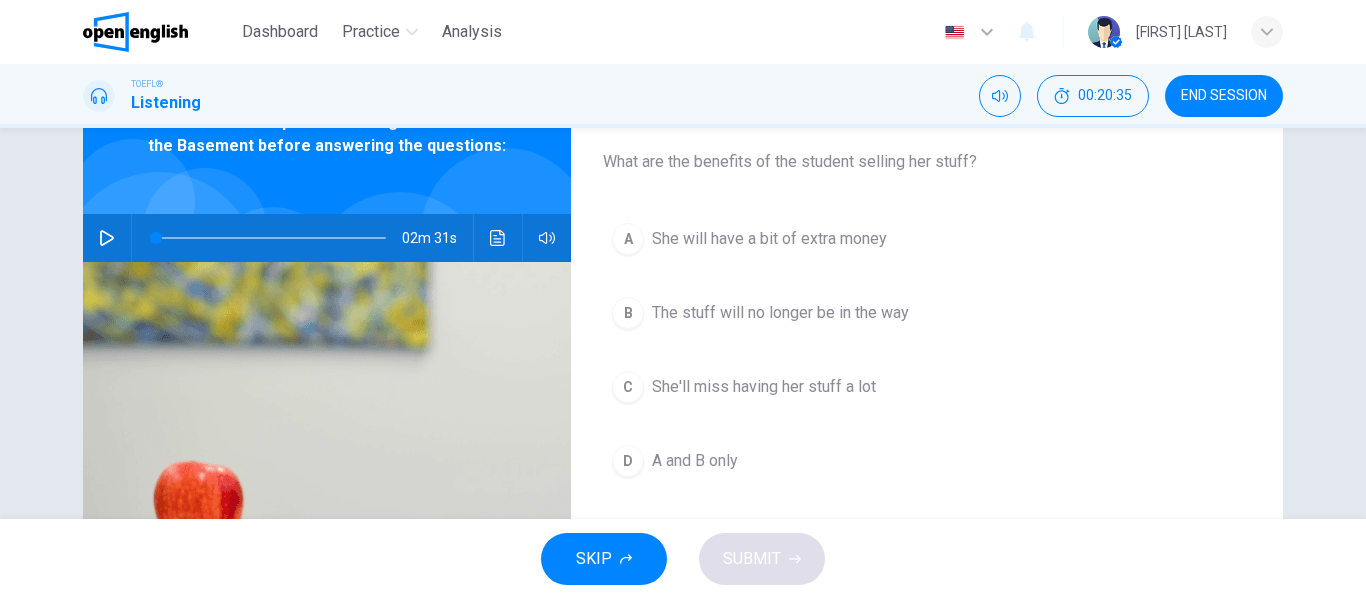 scroll, scrollTop: 141, scrollLeft: 0, axis: vertical 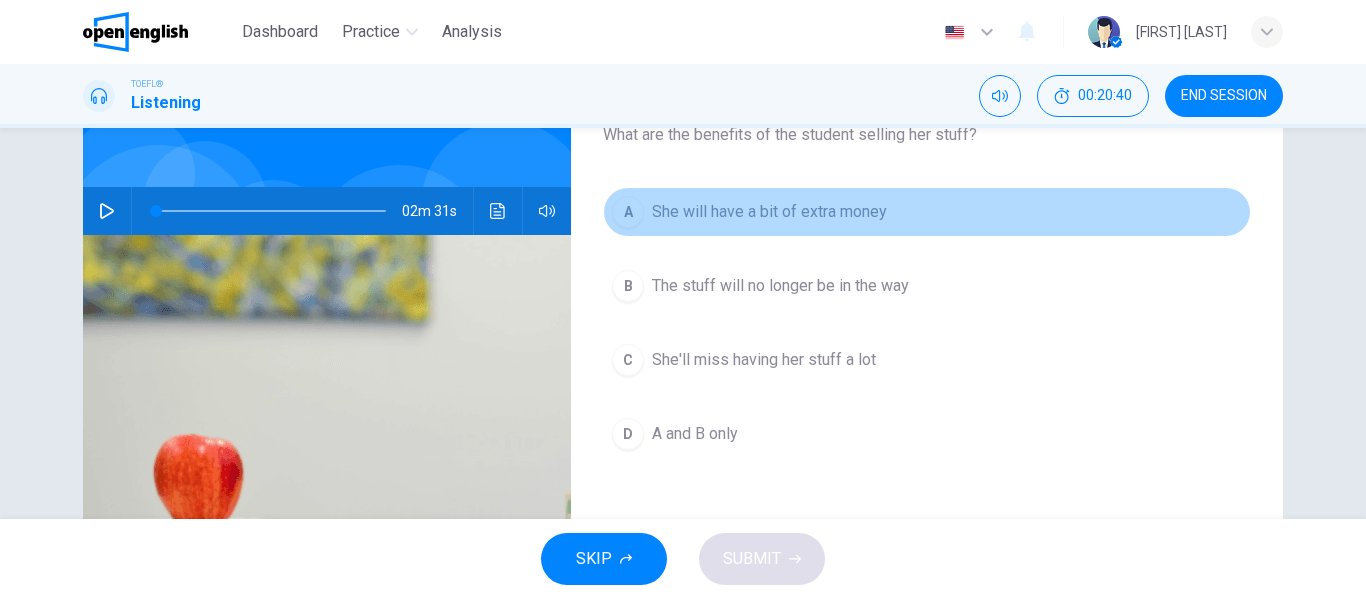 click on "She will have a bit of extra money" at bounding box center [769, 212] 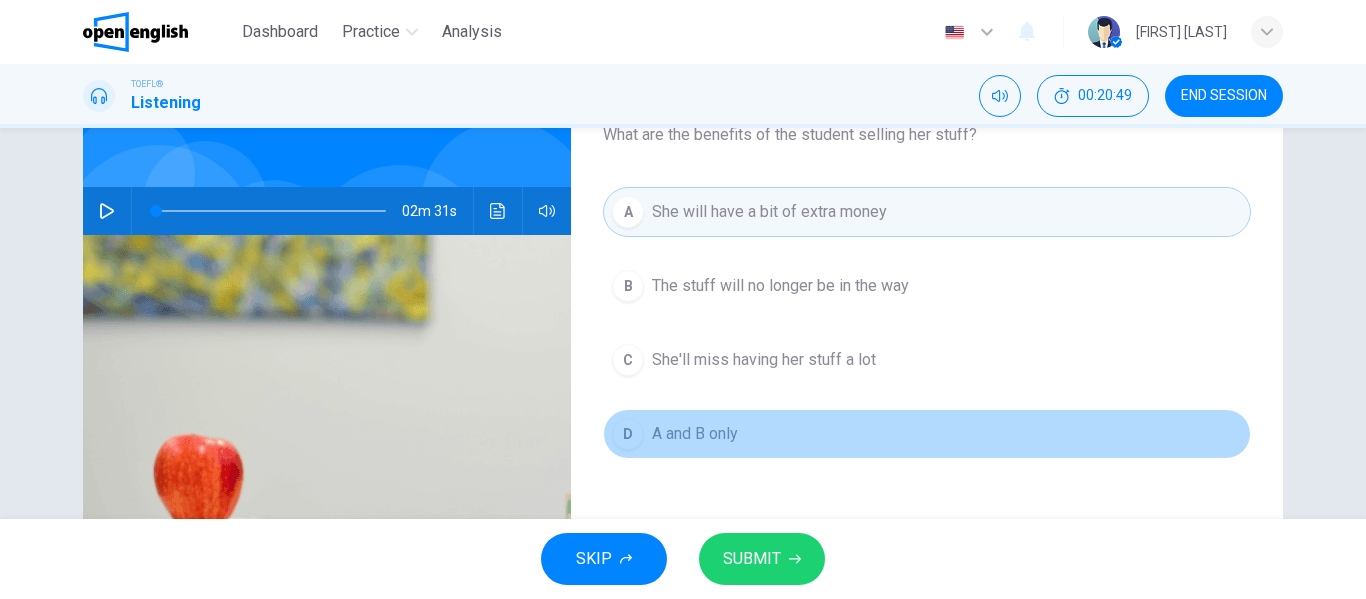 click on "A and B only" at bounding box center [780, 286] 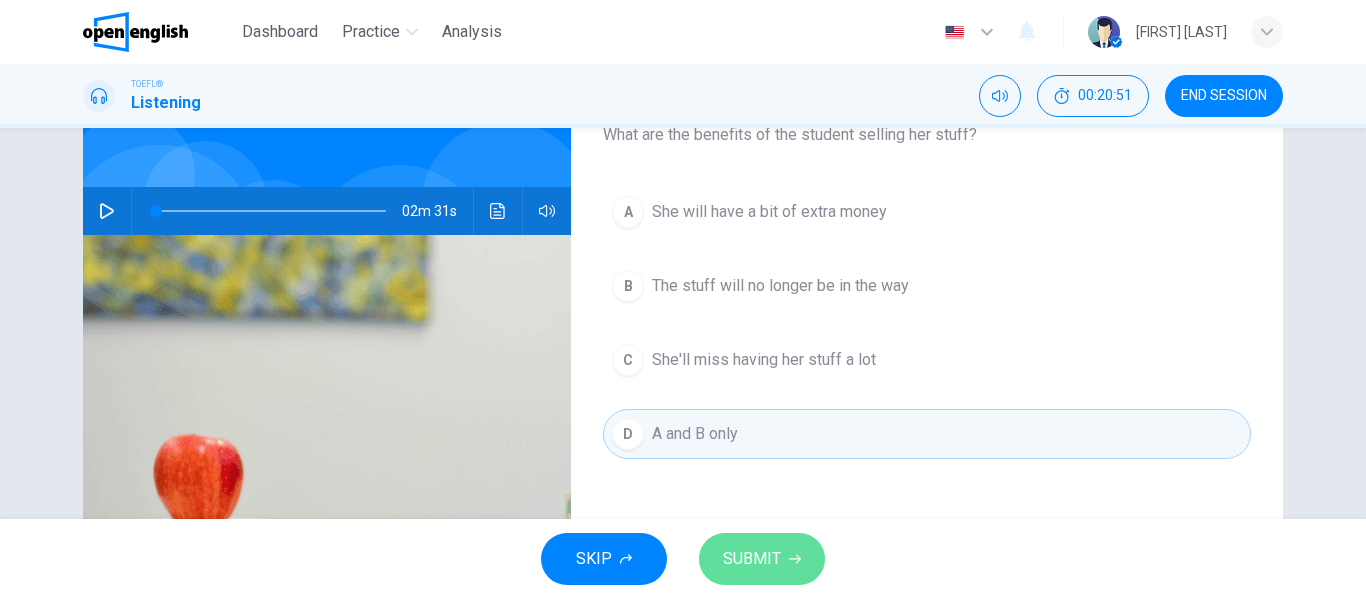 click on "SUBMIT" at bounding box center [752, 559] 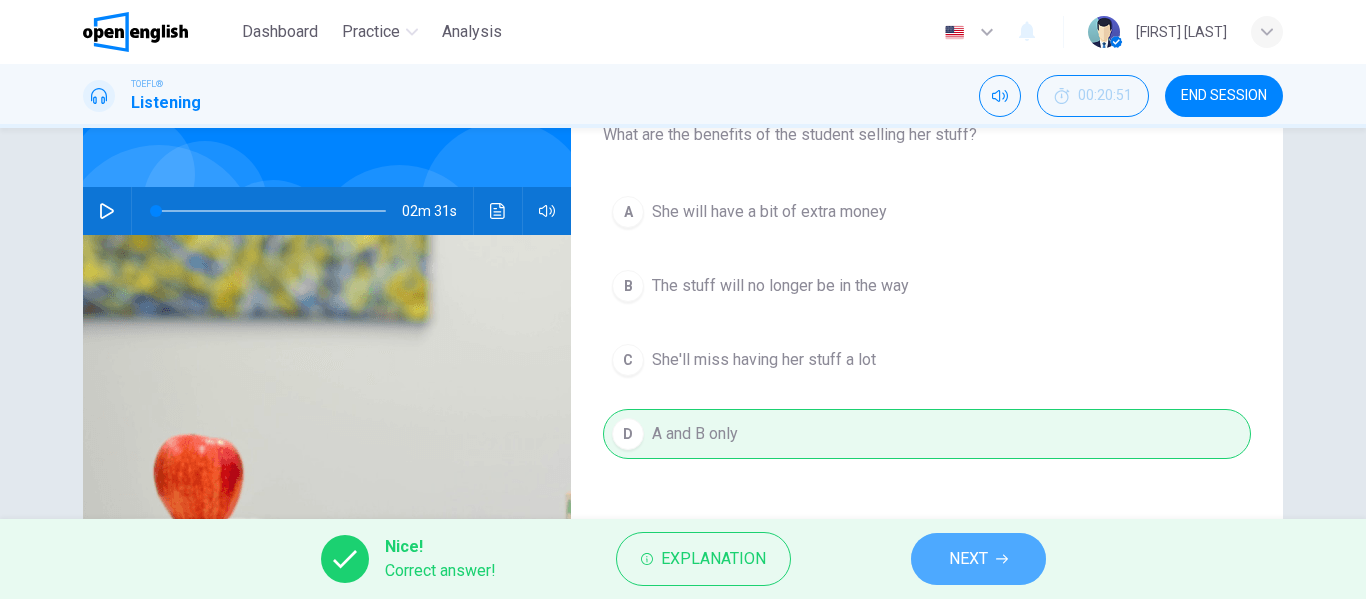 click on "NEXT" at bounding box center [978, 559] 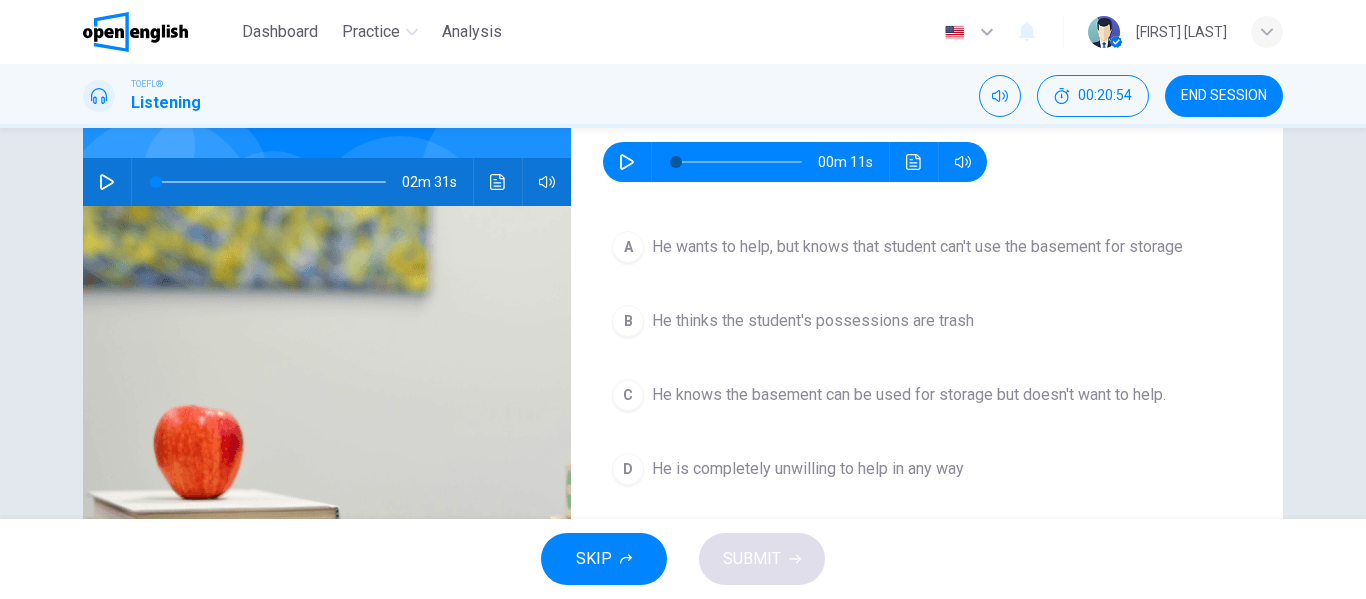 scroll, scrollTop: 169, scrollLeft: 0, axis: vertical 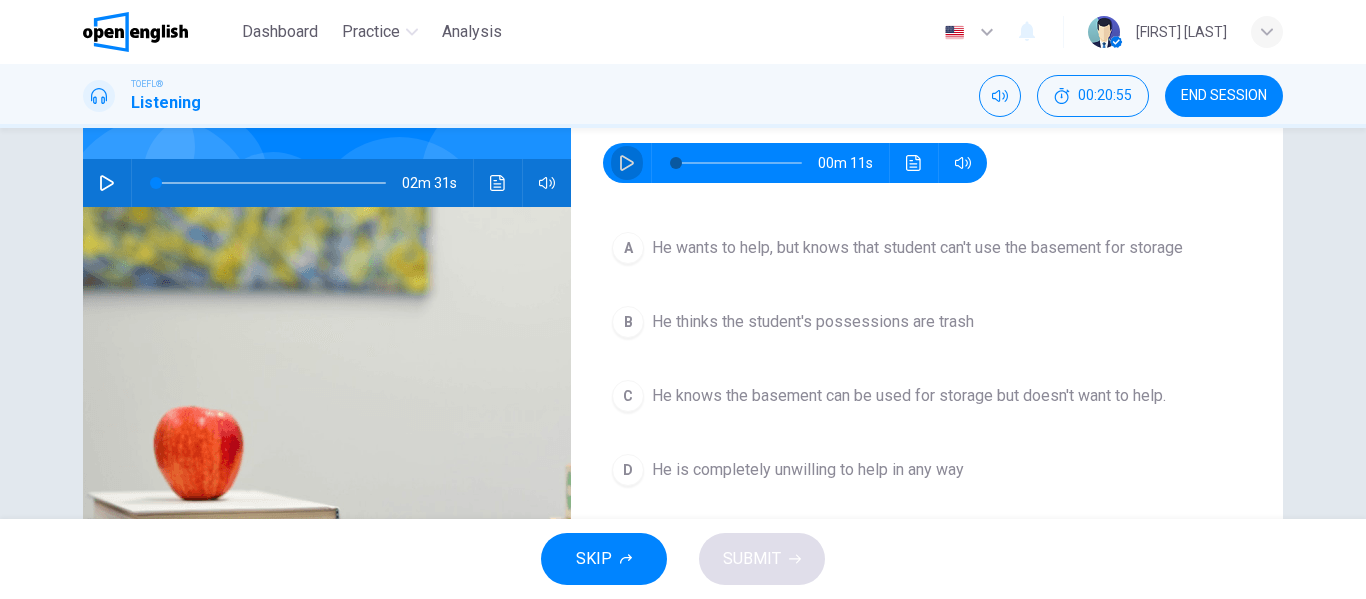 click at bounding box center (627, 163) 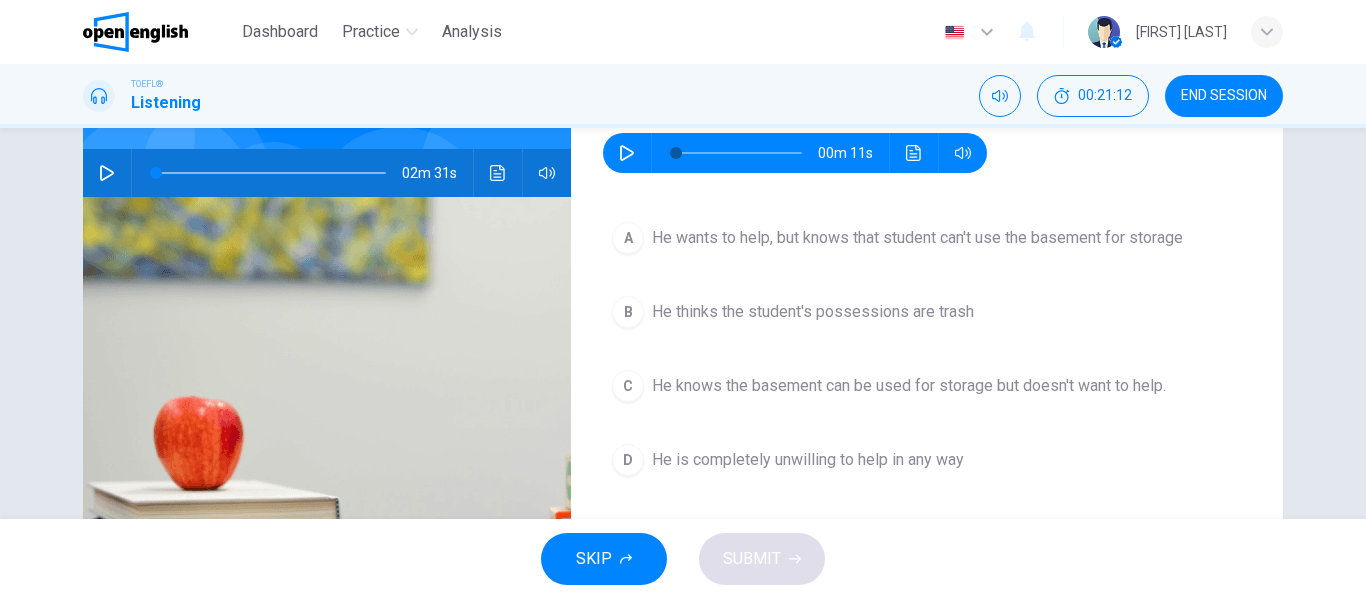 scroll, scrollTop: 183, scrollLeft: 0, axis: vertical 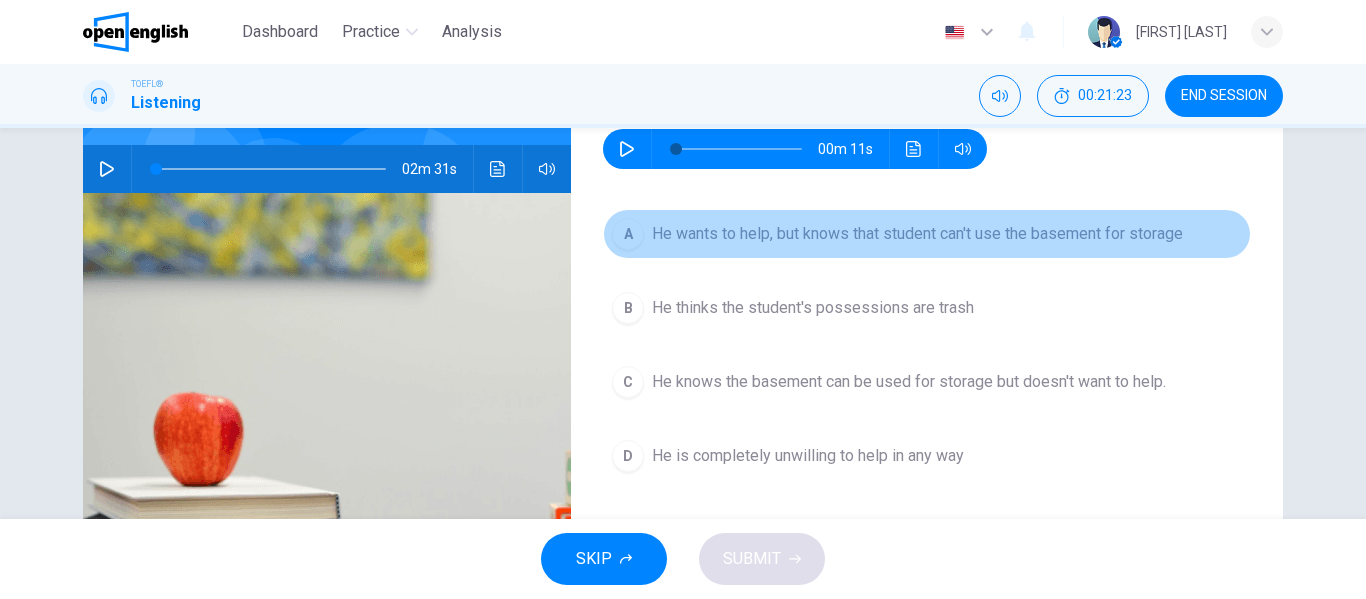 click on "He wants to help, but knows that student can't use the basement for storage" at bounding box center [917, 234] 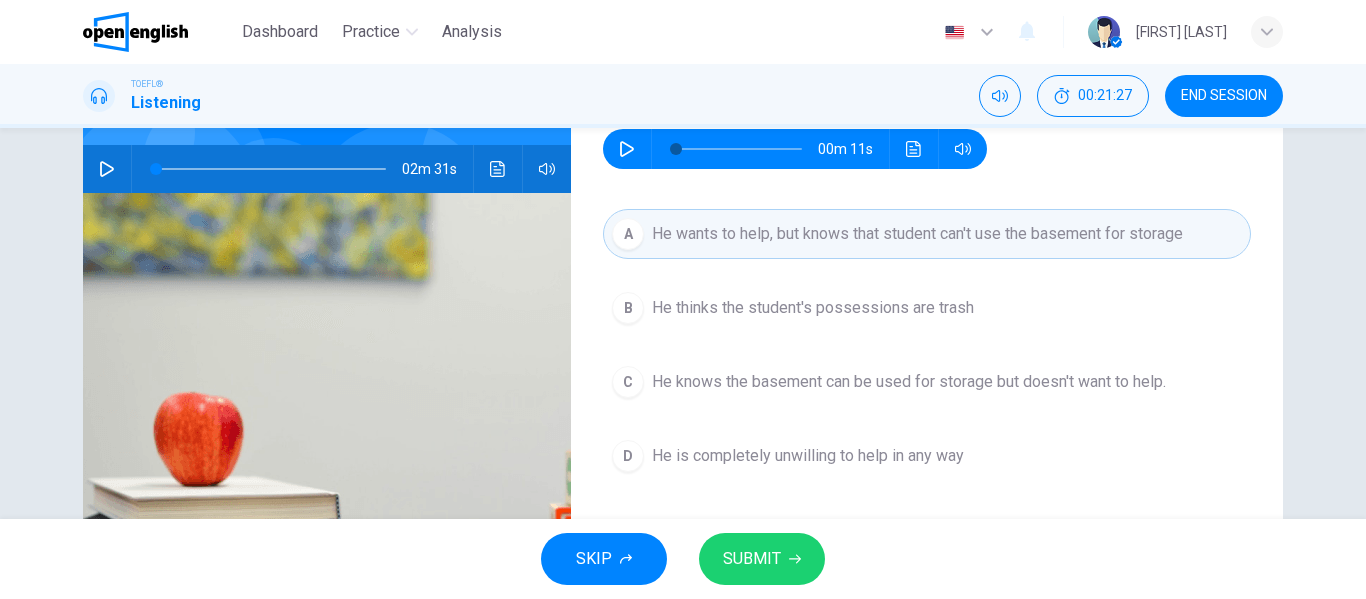 click on "SUBMIT" at bounding box center (752, 559) 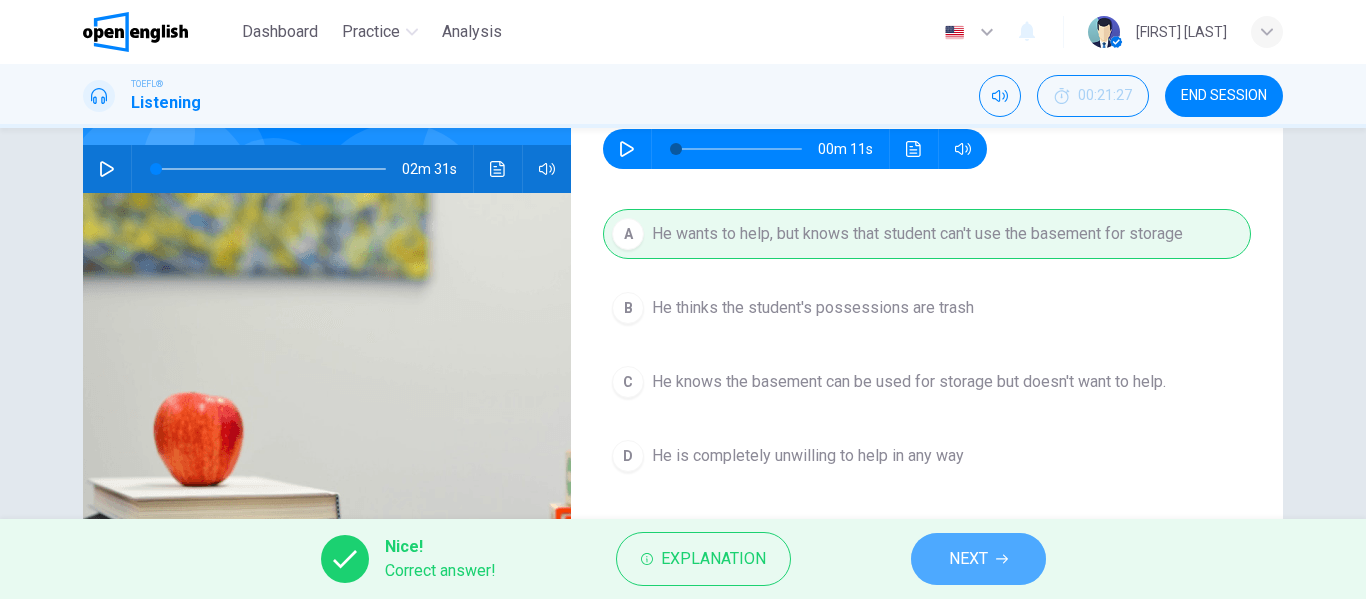 click on "NEXT" at bounding box center (968, 559) 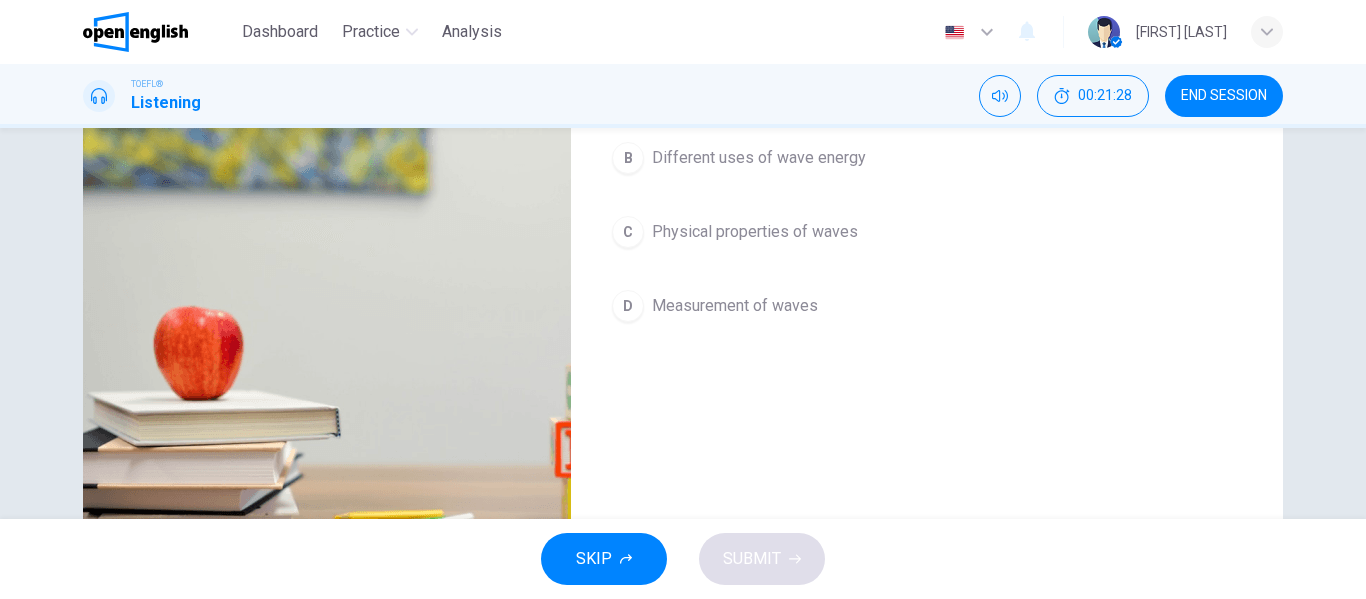 scroll, scrollTop: 0, scrollLeft: 0, axis: both 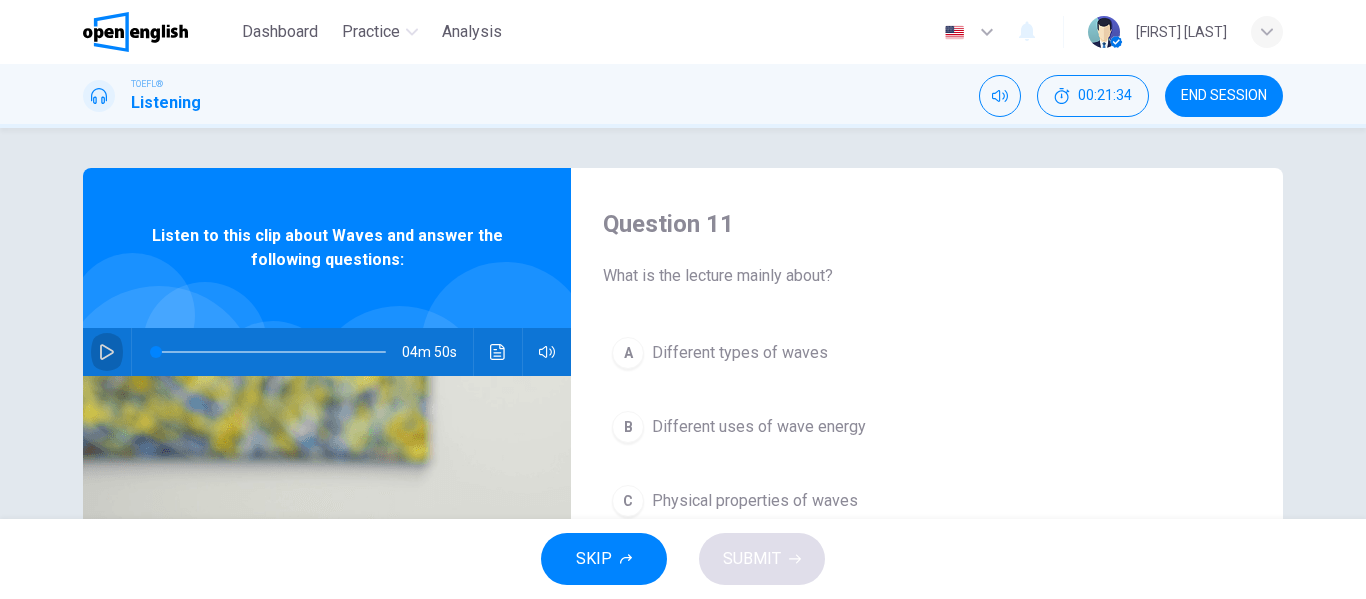 click at bounding box center [107, 352] 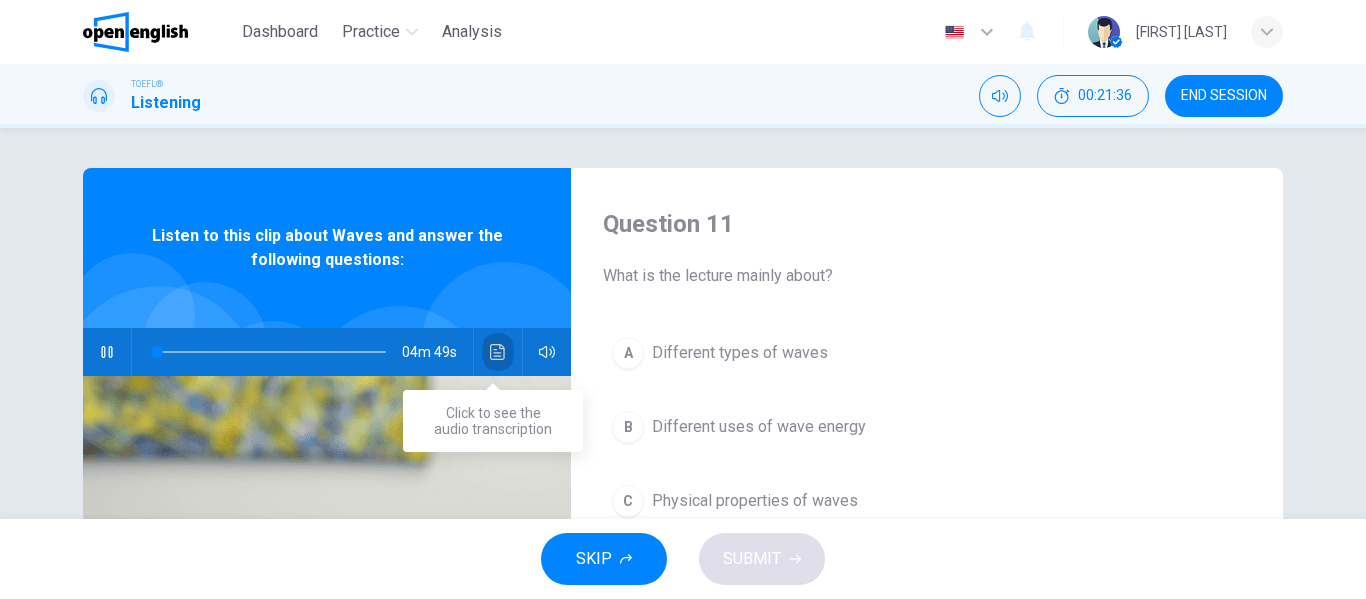 click at bounding box center (497, 352) 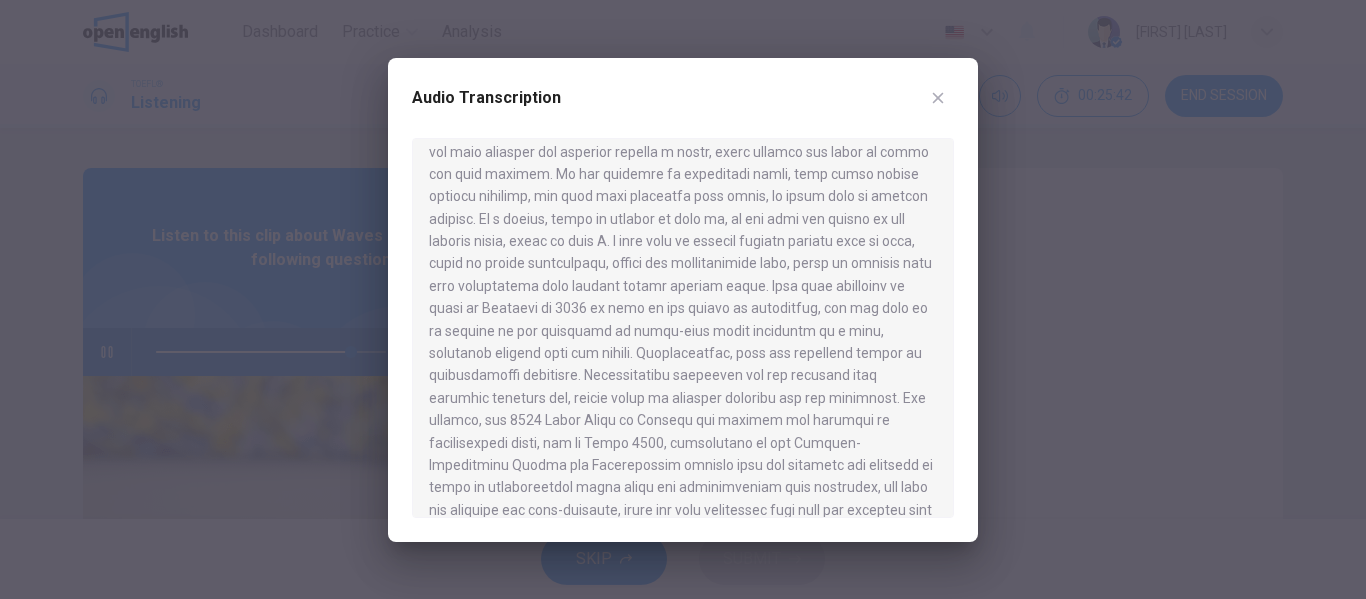scroll, scrollTop: 952, scrollLeft: 0, axis: vertical 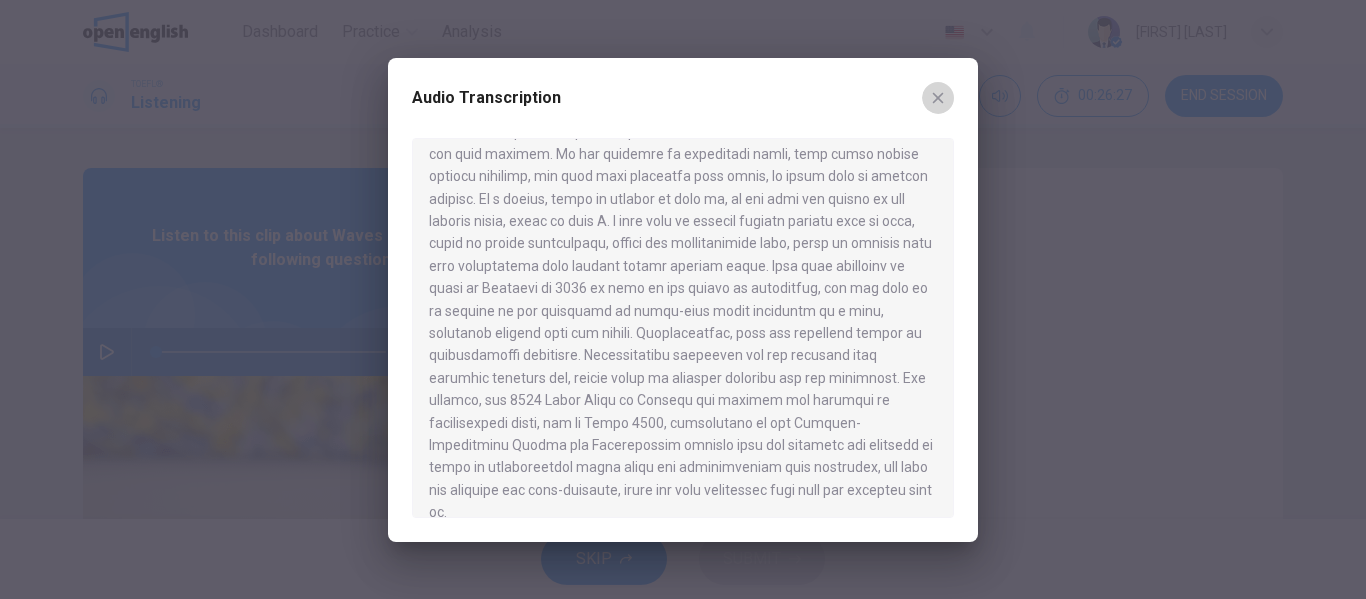 click at bounding box center [938, 98] 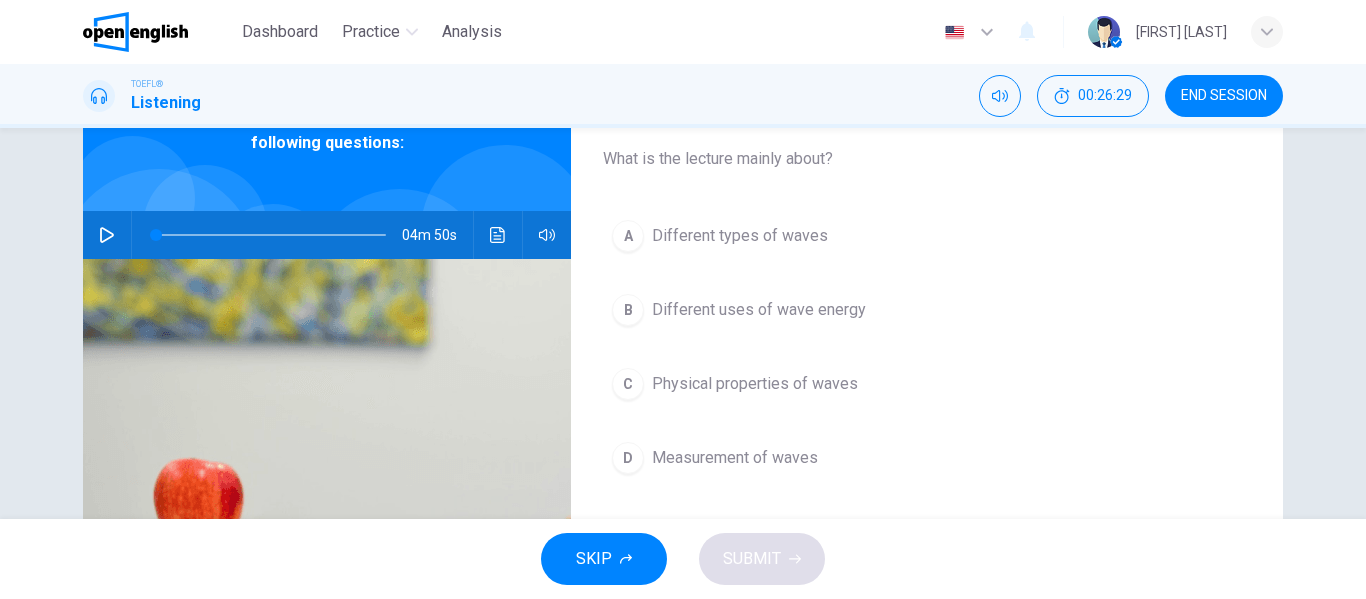 scroll, scrollTop: 117, scrollLeft: 0, axis: vertical 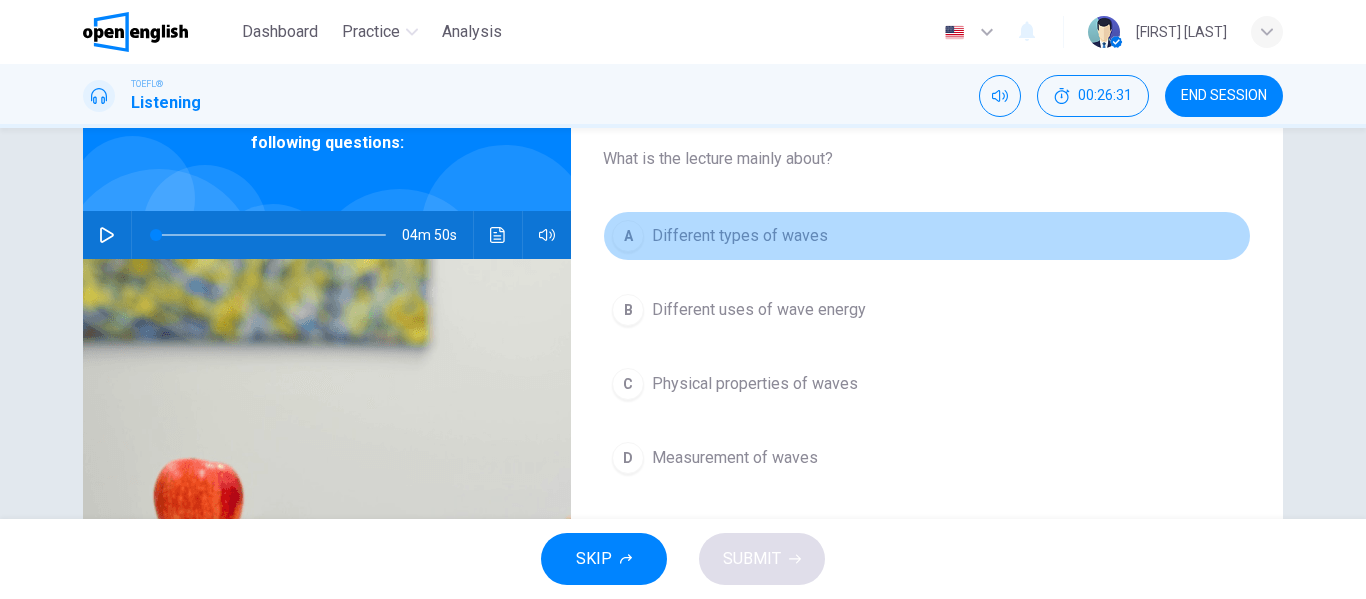 click on "Different types of waves" at bounding box center (740, 236) 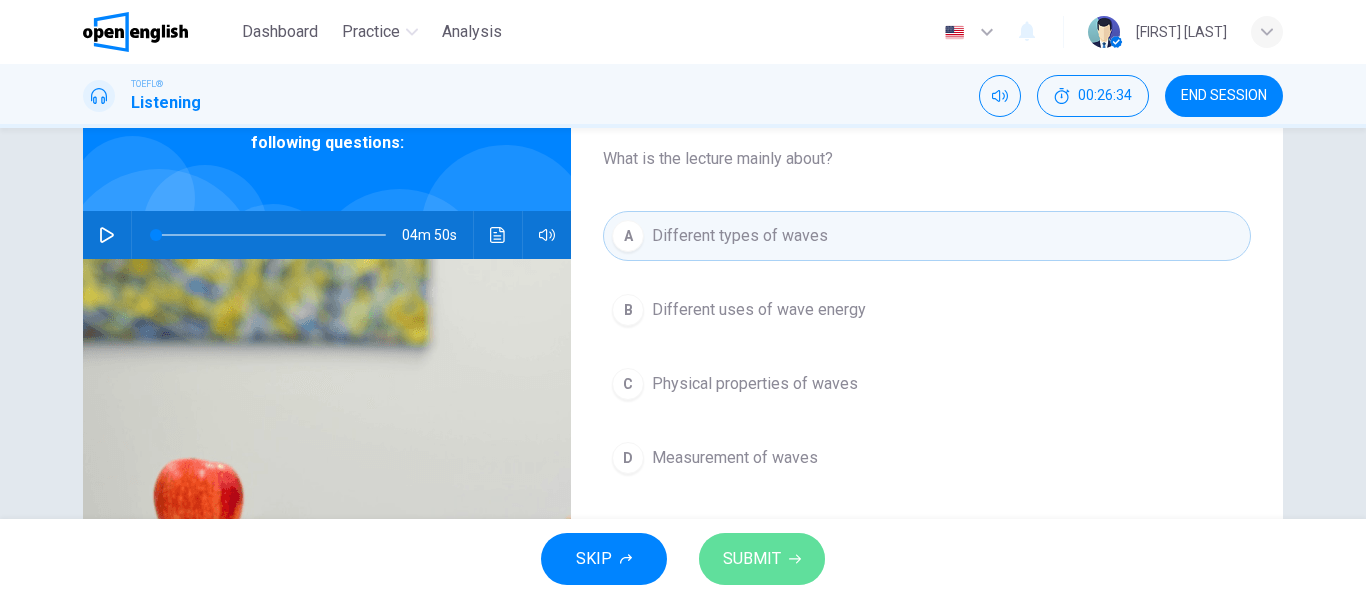 click on "SUBMIT" at bounding box center [752, 559] 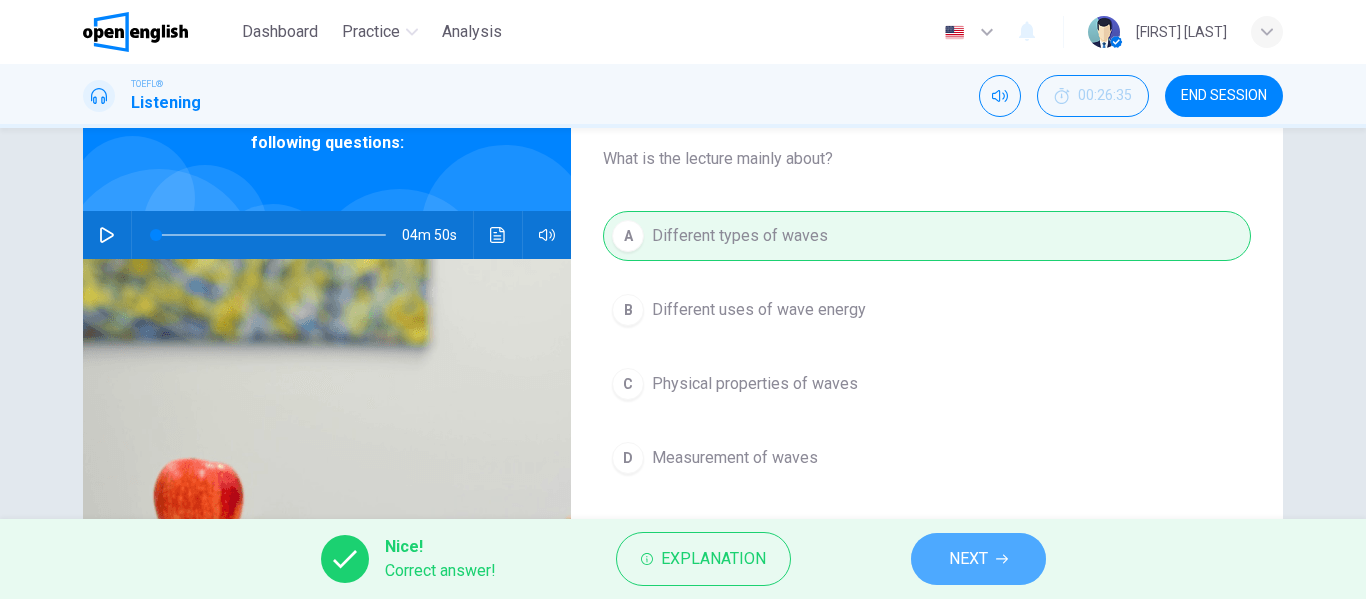 click on "NEXT" at bounding box center [968, 559] 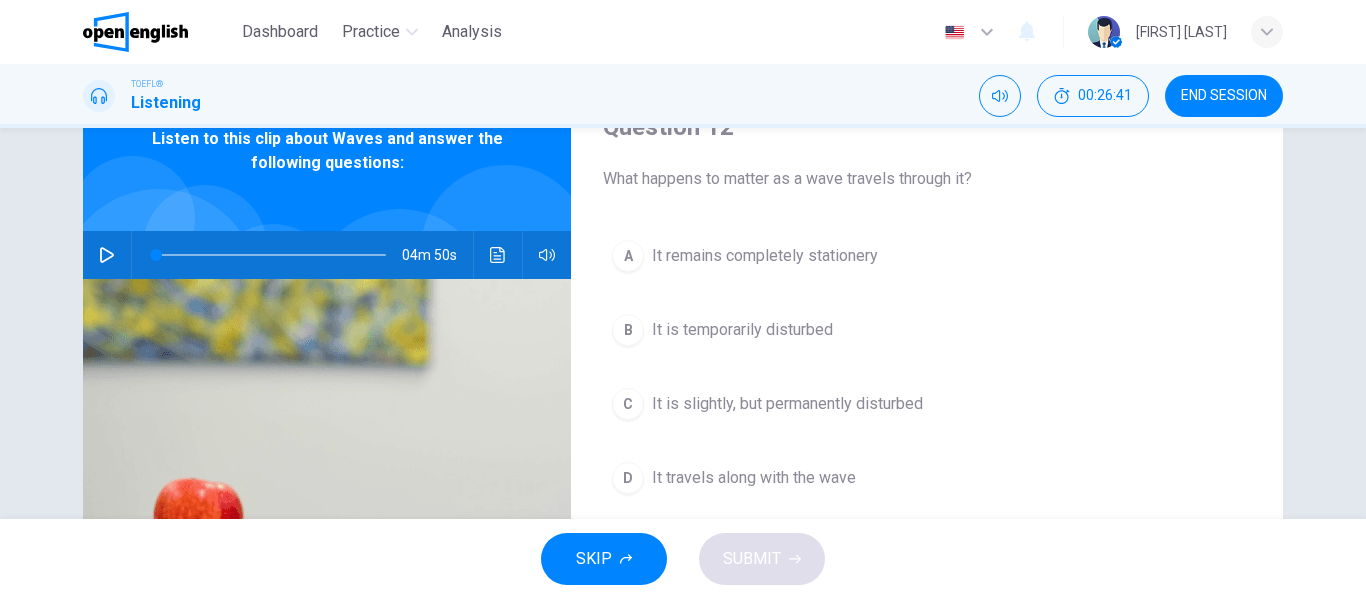 scroll, scrollTop: 141, scrollLeft: 0, axis: vertical 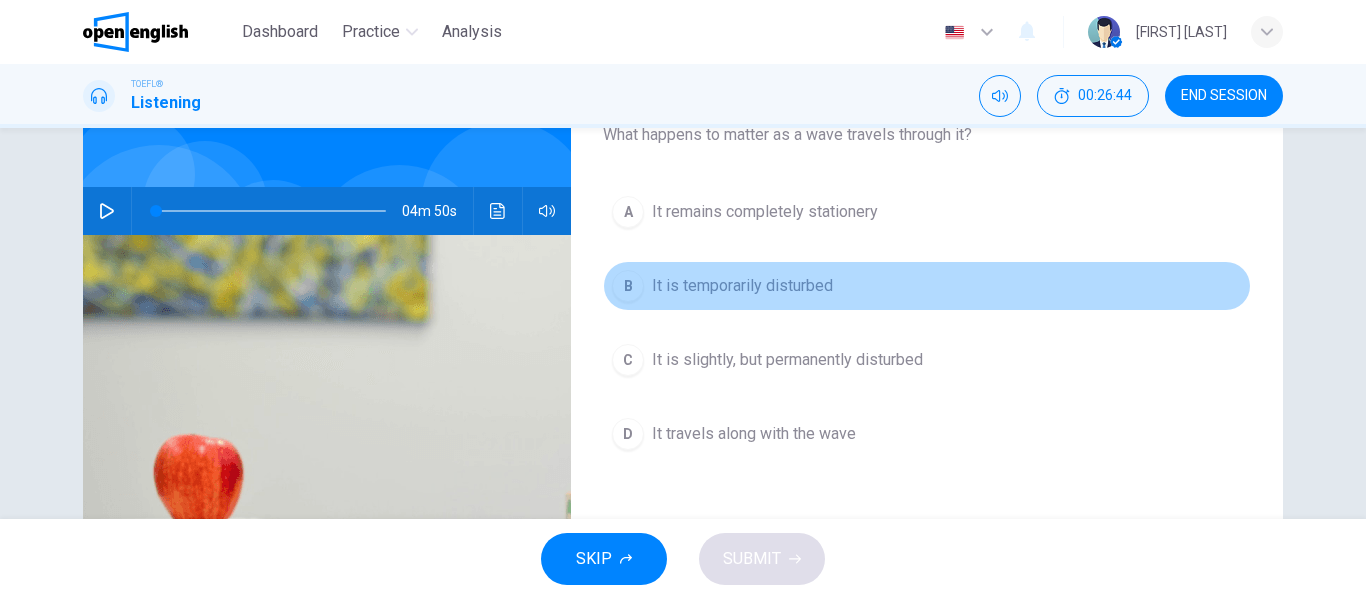 click on "It is temporarily disturbed" at bounding box center (765, 212) 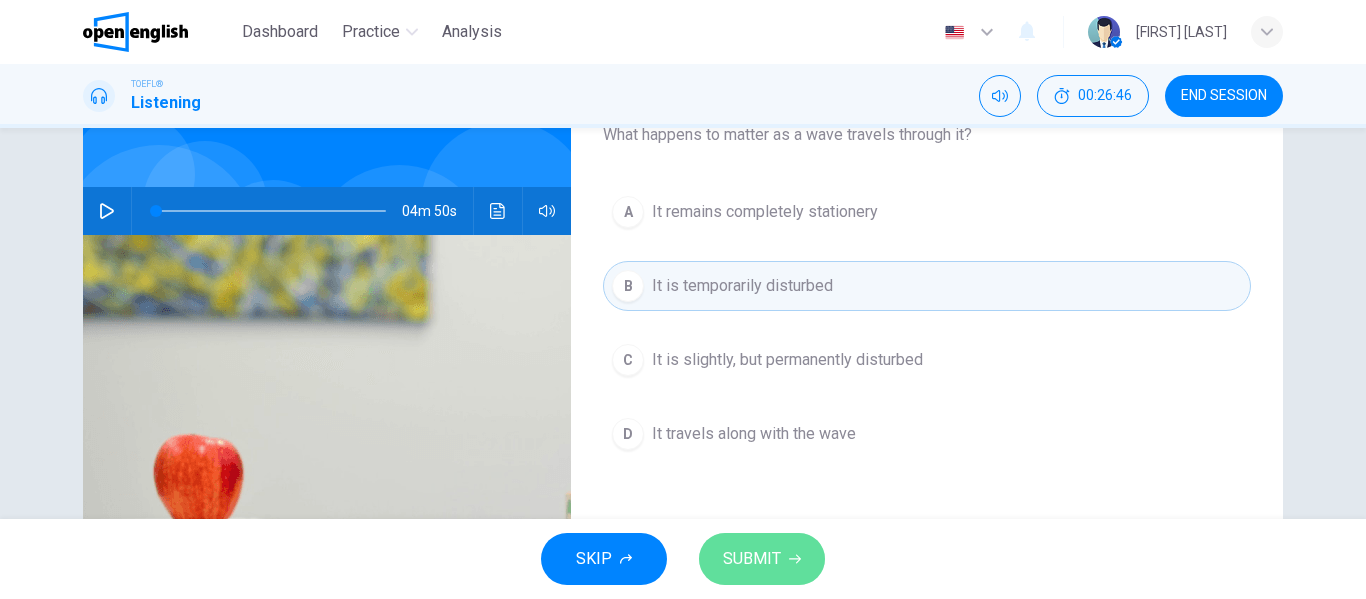 click on "SUBMIT" at bounding box center (752, 559) 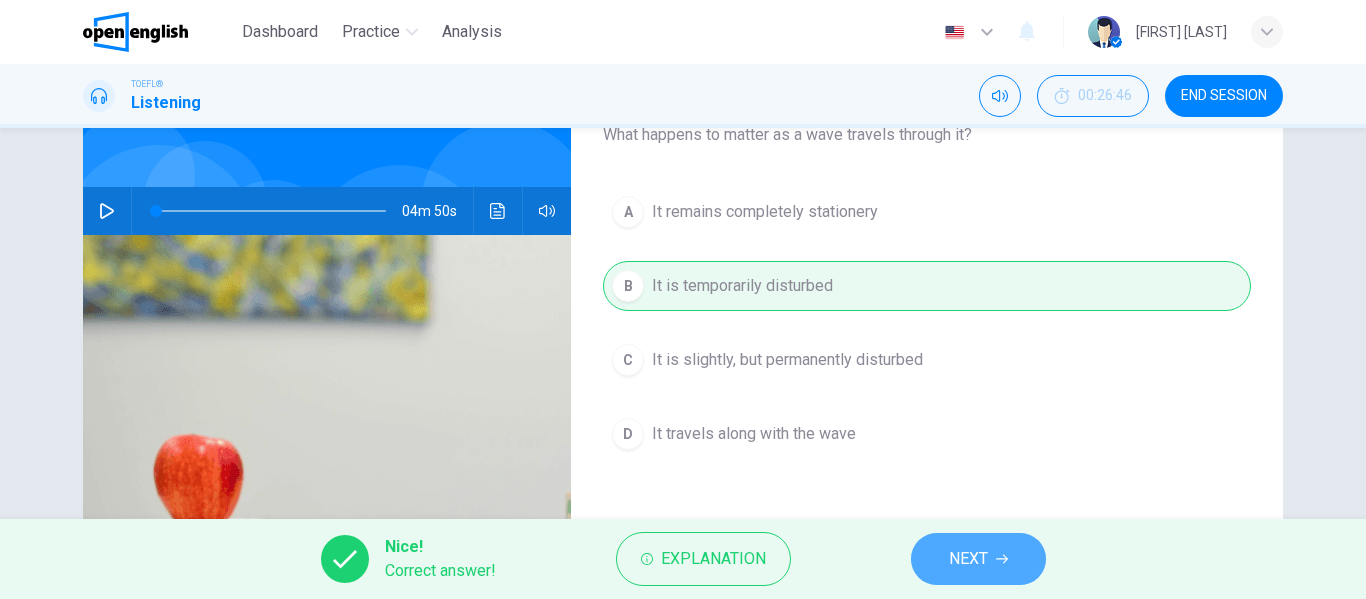 click on "NEXT" at bounding box center [968, 559] 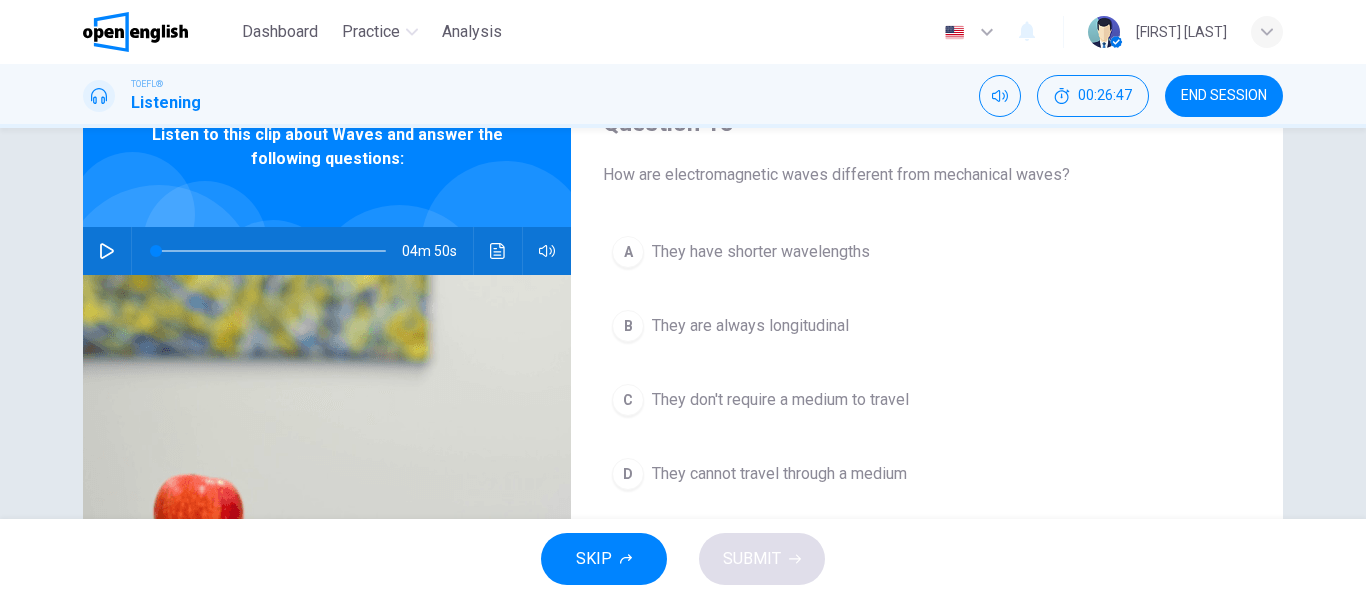 scroll, scrollTop: 100, scrollLeft: 0, axis: vertical 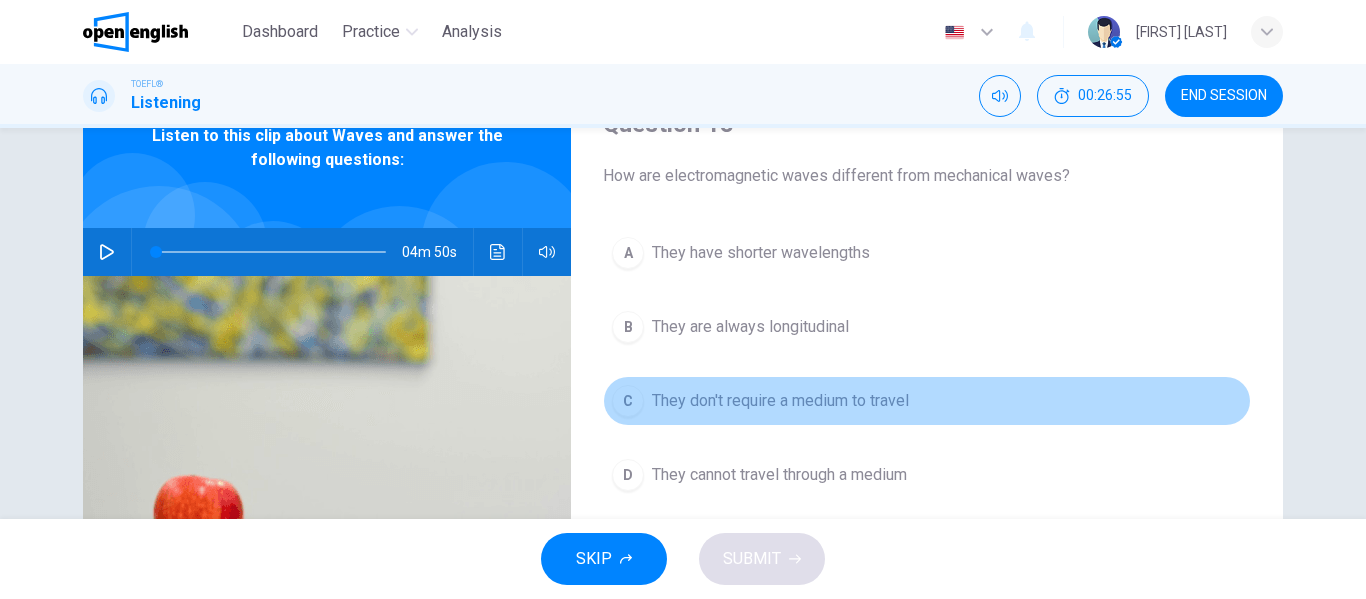 click on "C They don't require a medium to travel" at bounding box center (927, 401) 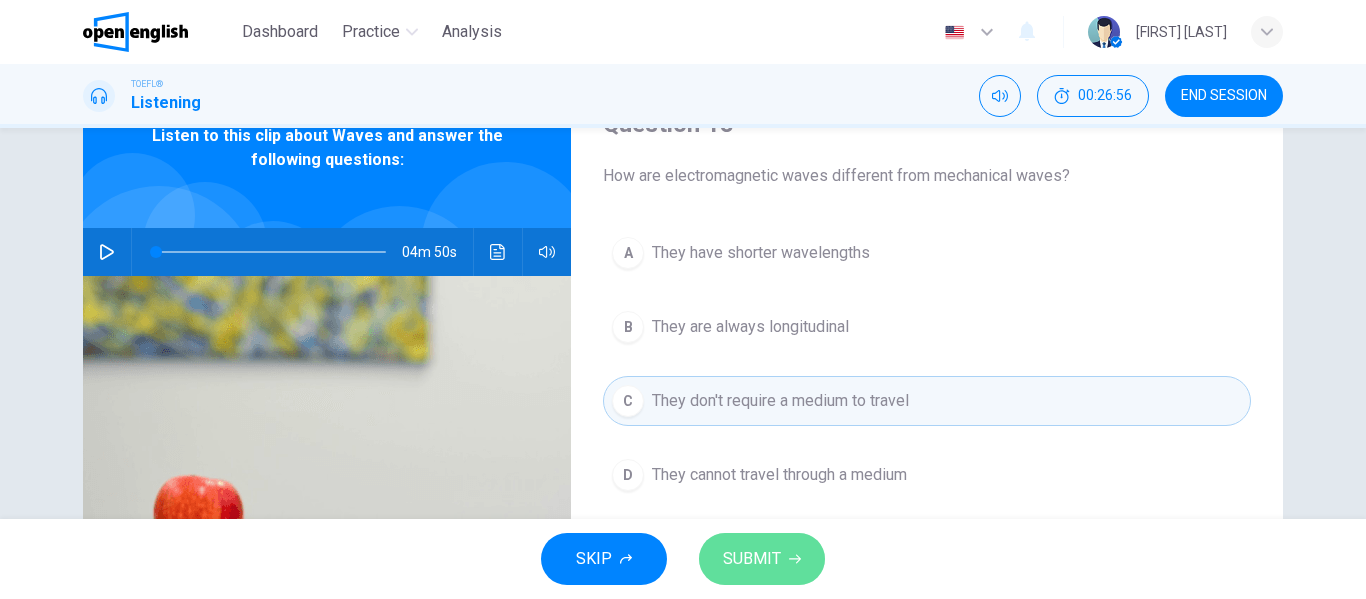 click on "SUBMIT" at bounding box center (762, 559) 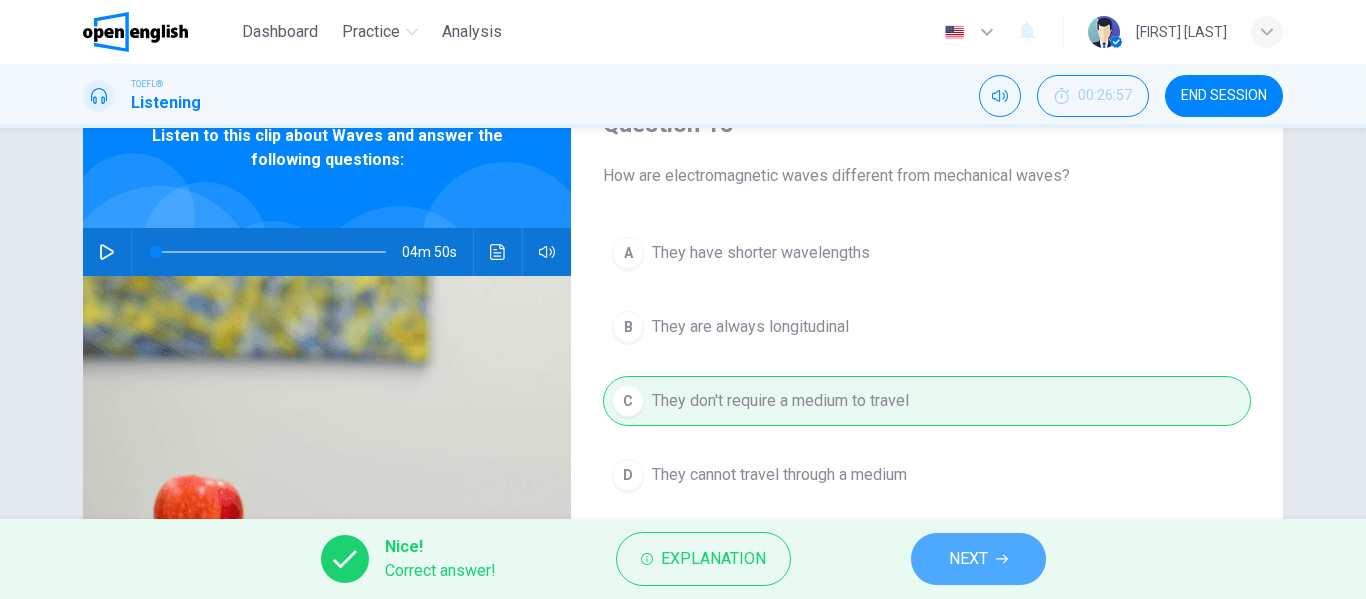 click on "NEXT" at bounding box center [968, 559] 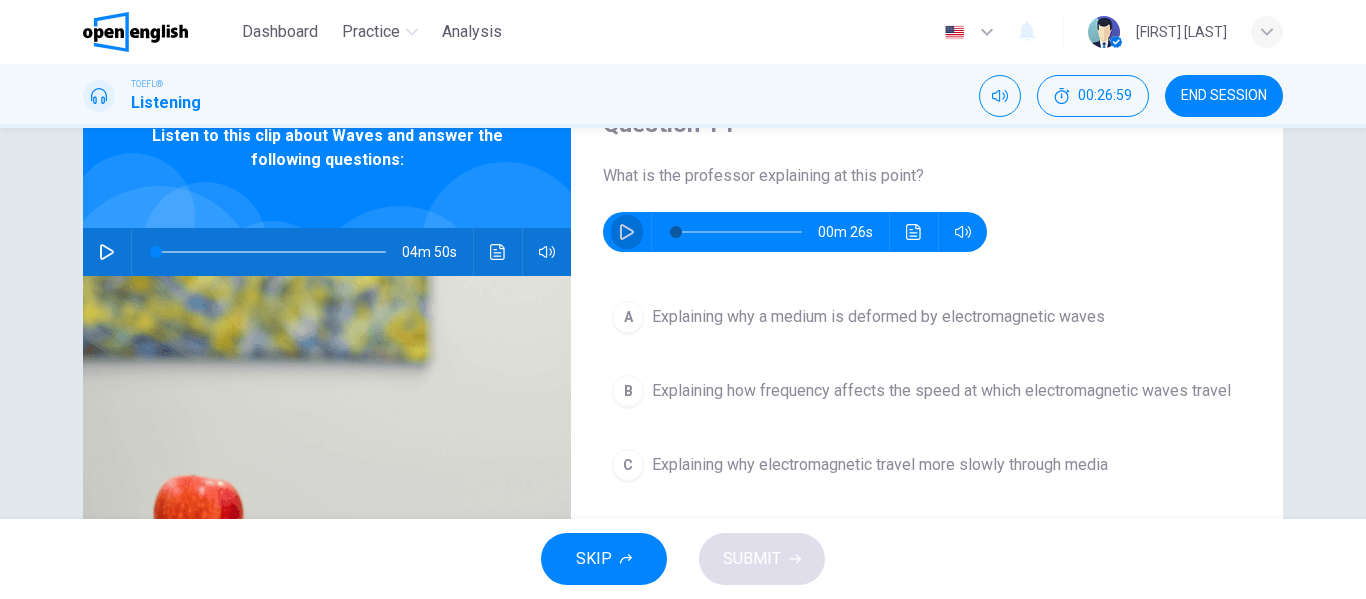 click at bounding box center [627, 232] 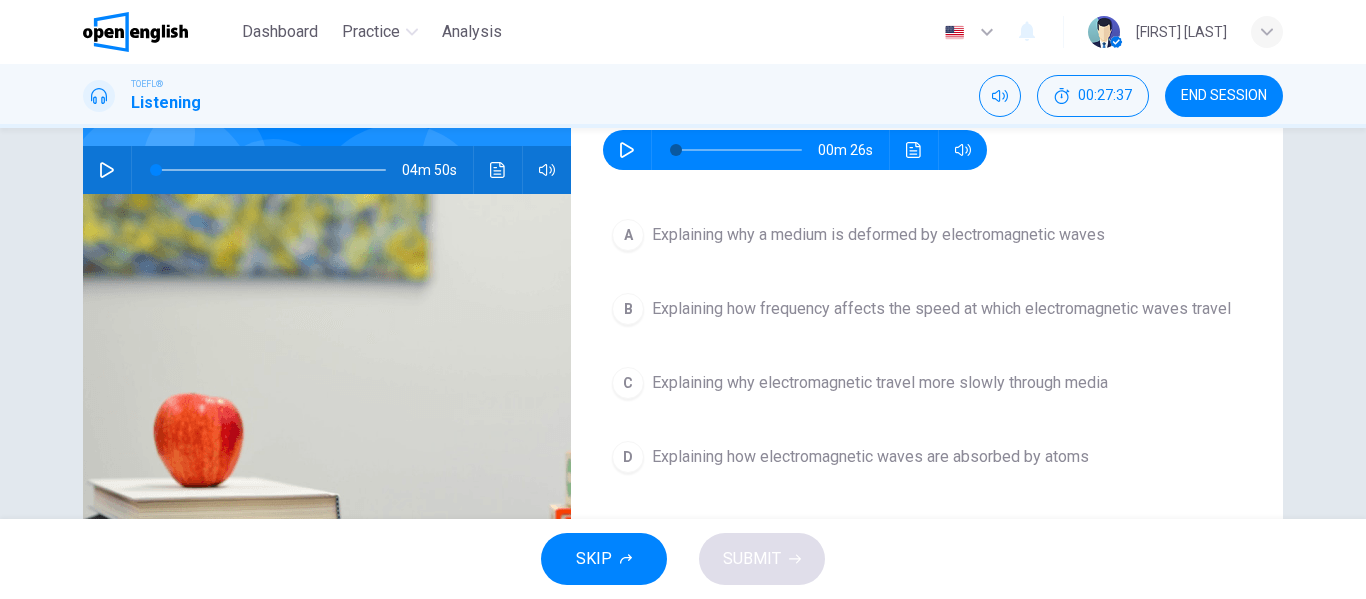 scroll, scrollTop: 178, scrollLeft: 0, axis: vertical 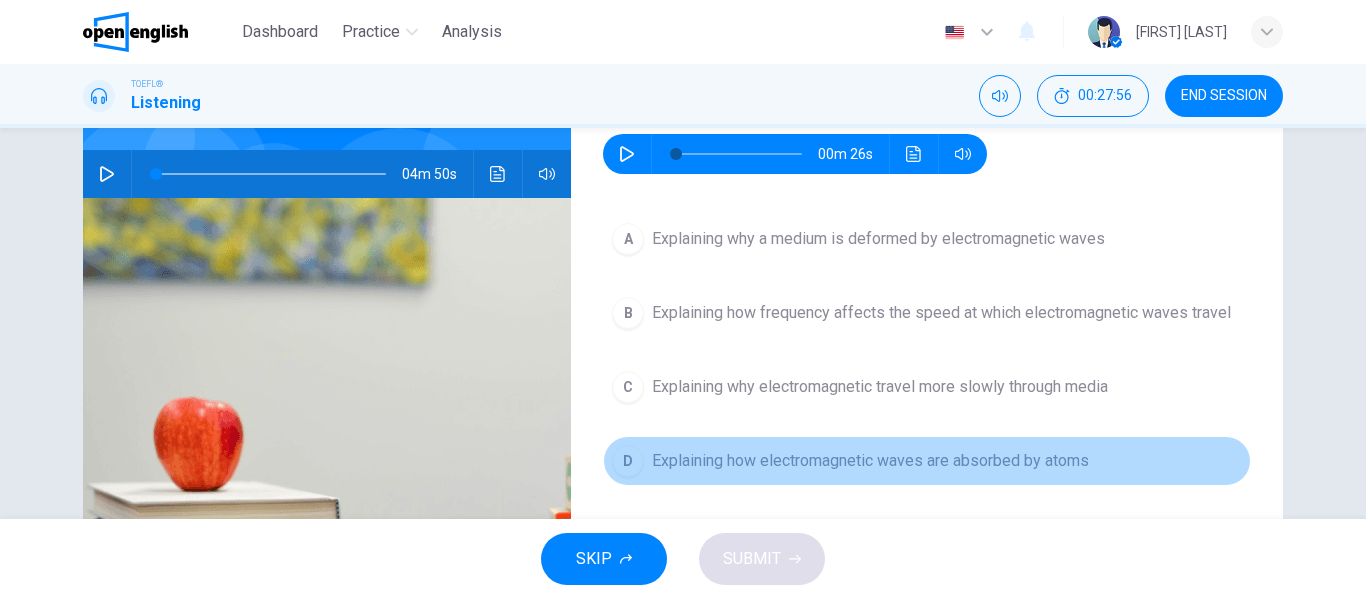 click on "Explaining how electromagnetic waves are absorbed by atoms" at bounding box center [878, 239] 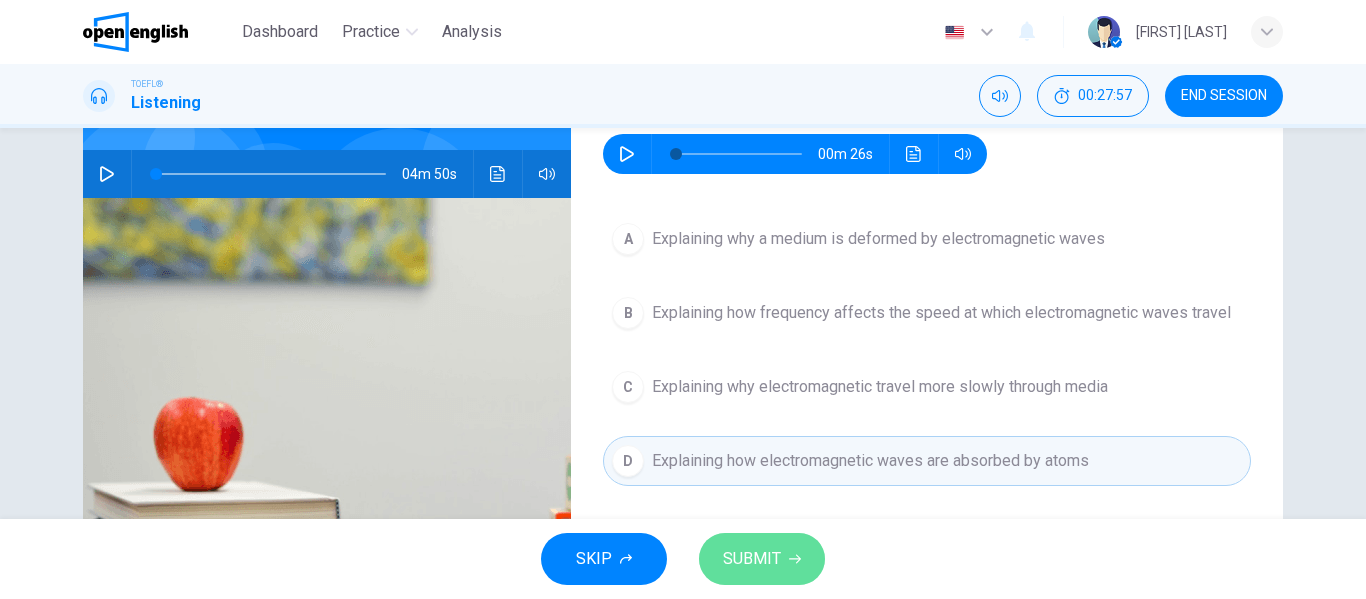 click on "SUBMIT" at bounding box center [752, 559] 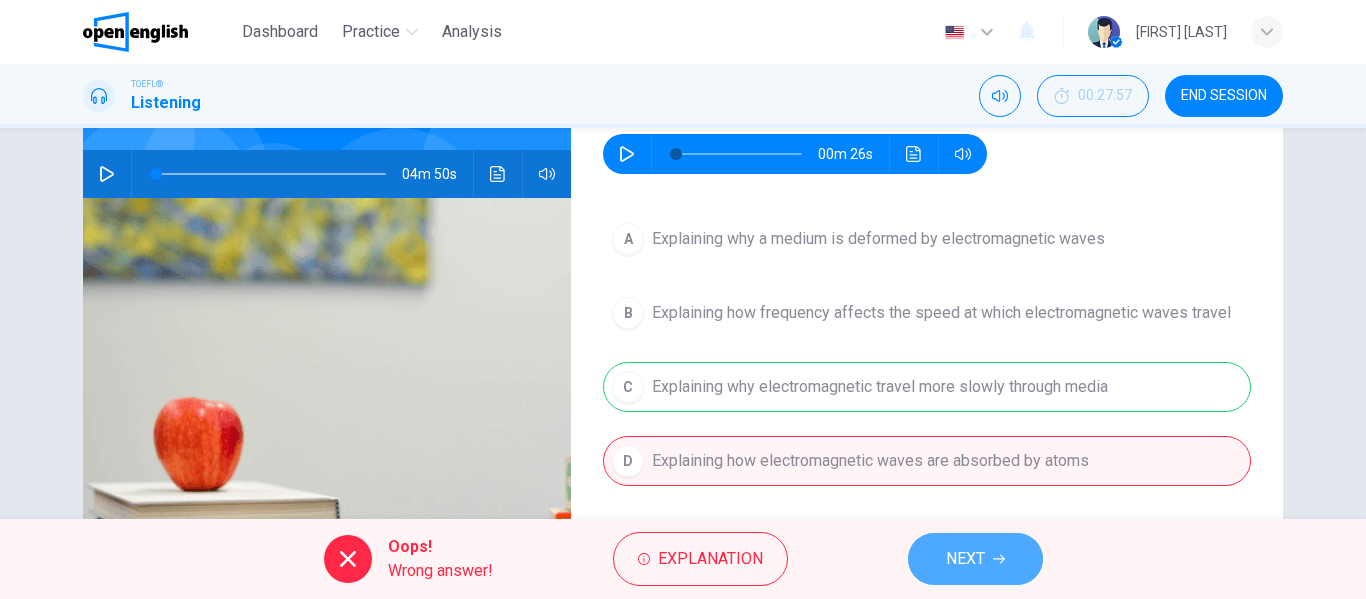 click on "NEXT" at bounding box center [965, 559] 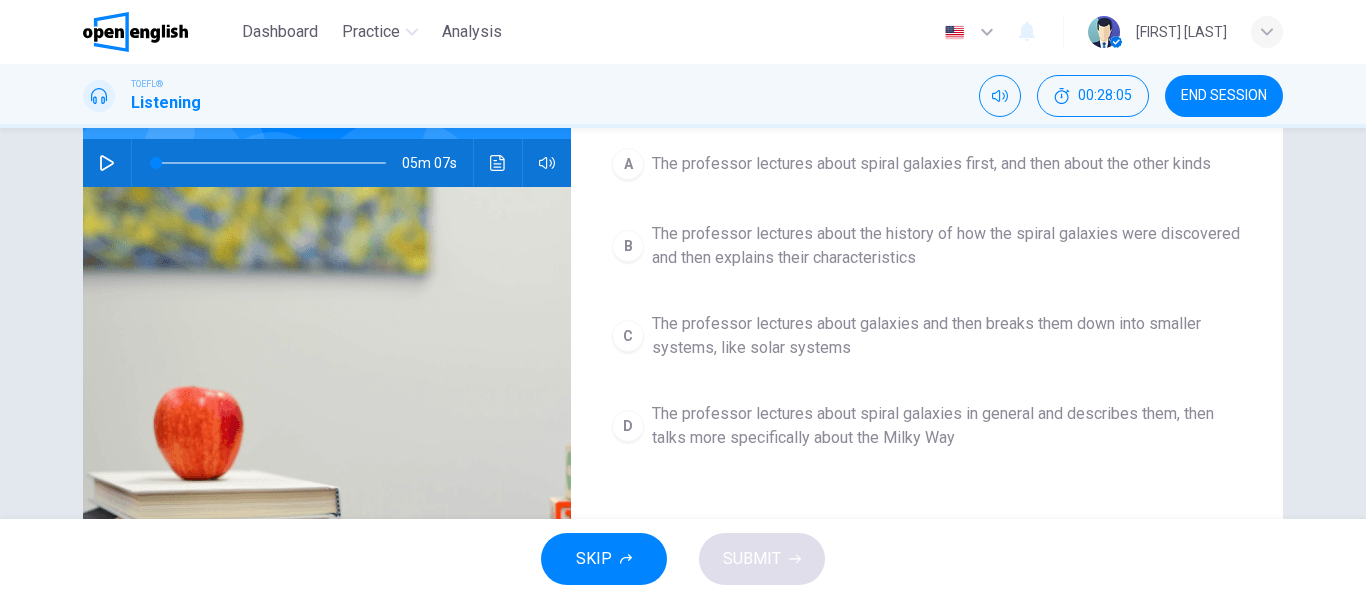 scroll, scrollTop: 187, scrollLeft: 0, axis: vertical 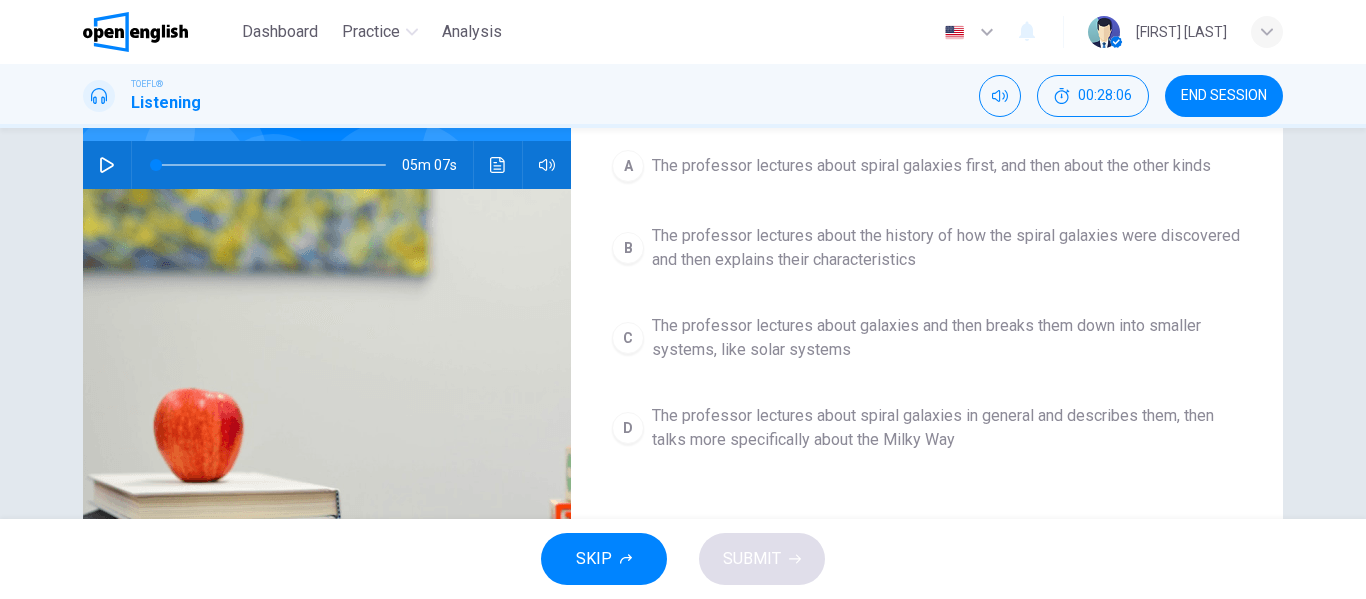 click at bounding box center [107, 165] 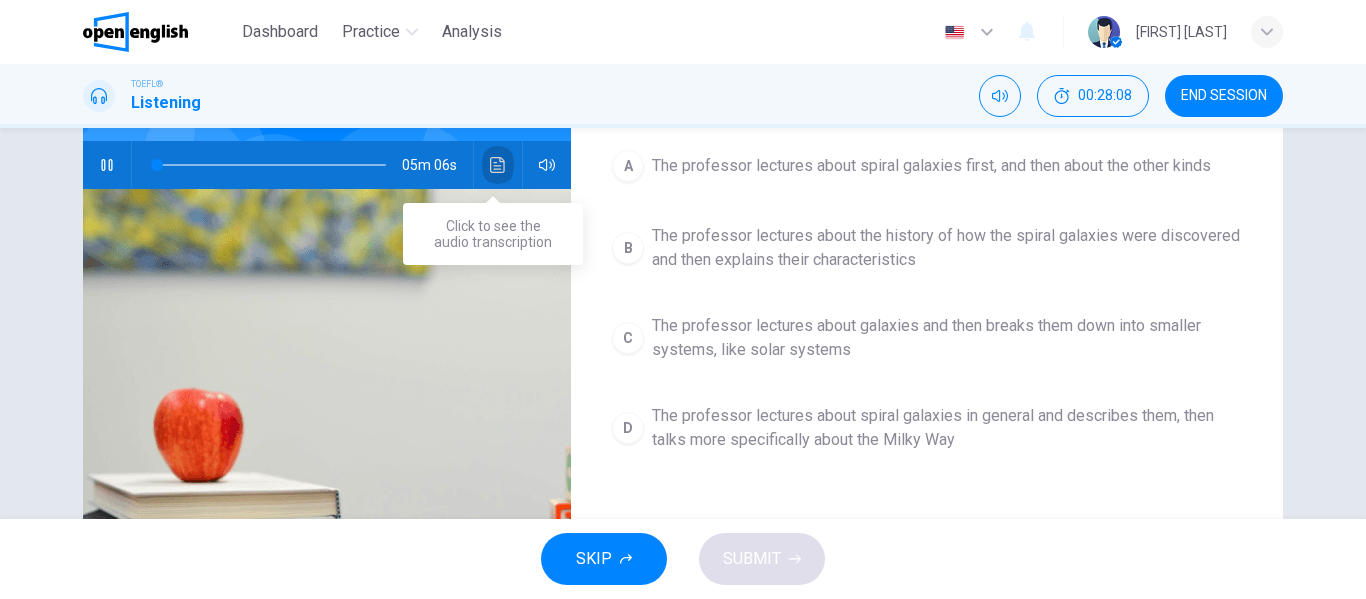 click at bounding box center [498, 165] 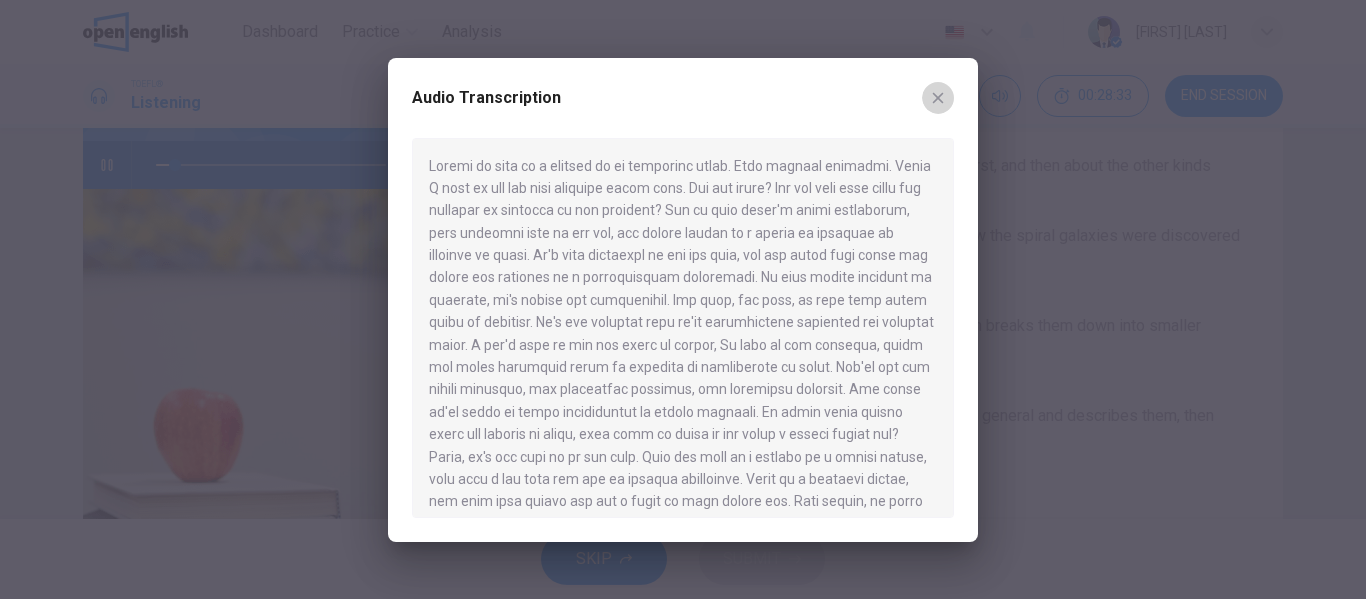 click at bounding box center (938, 97) 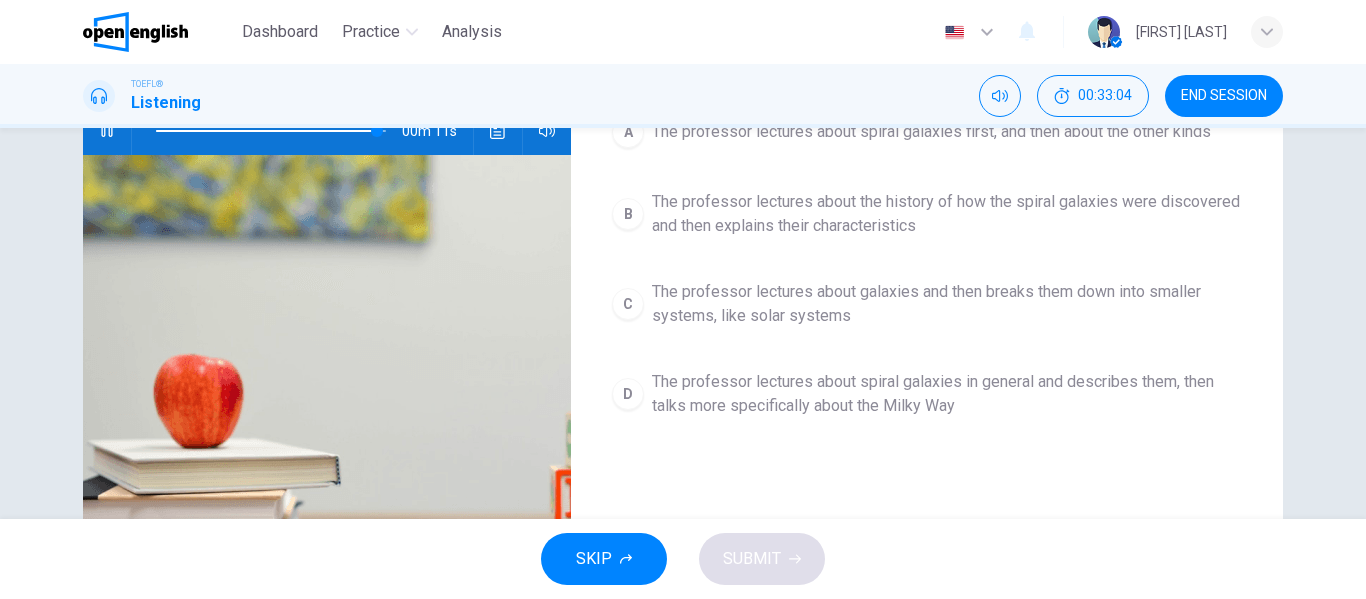 scroll, scrollTop: 226, scrollLeft: 0, axis: vertical 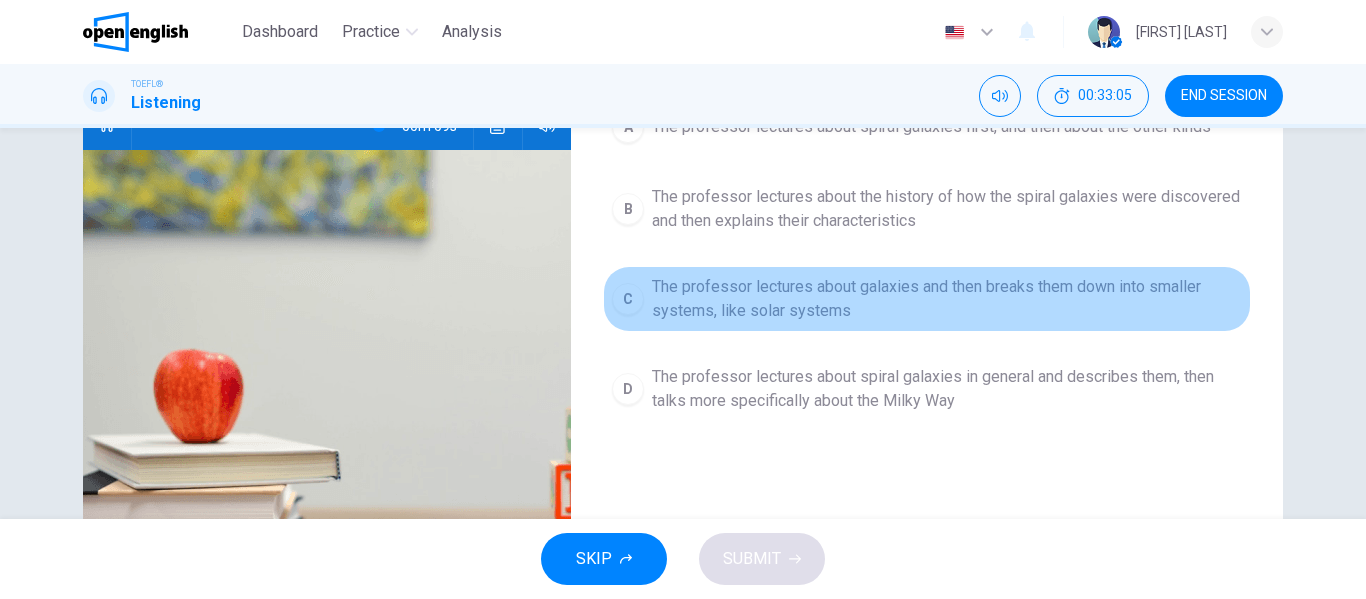 click on "The professor lectures about galaxies and then breaks them down into smaller systems, like solar systems" at bounding box center (931, 127) 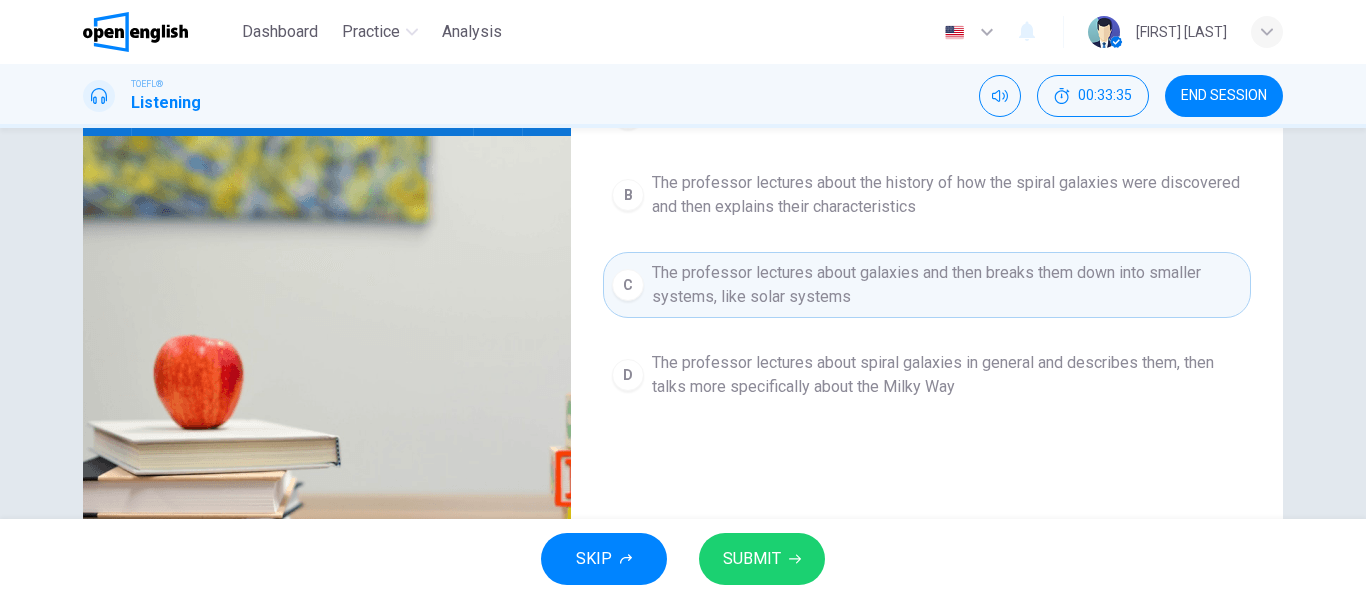 scroll, scrollTop: 241, scrollLeft: 0, axis: vertical 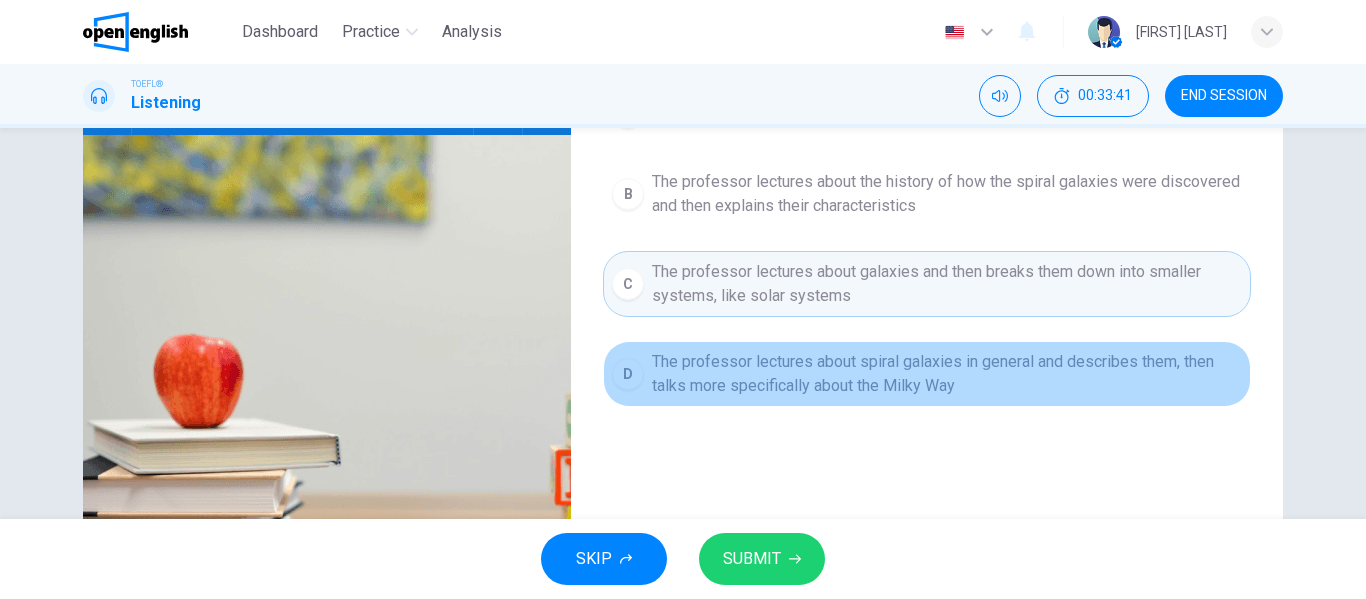 click on "The professor lectures about spiral galaxies in general and describes them, then talks more specifically about the Milky Way" at bounding box center [931, 112] 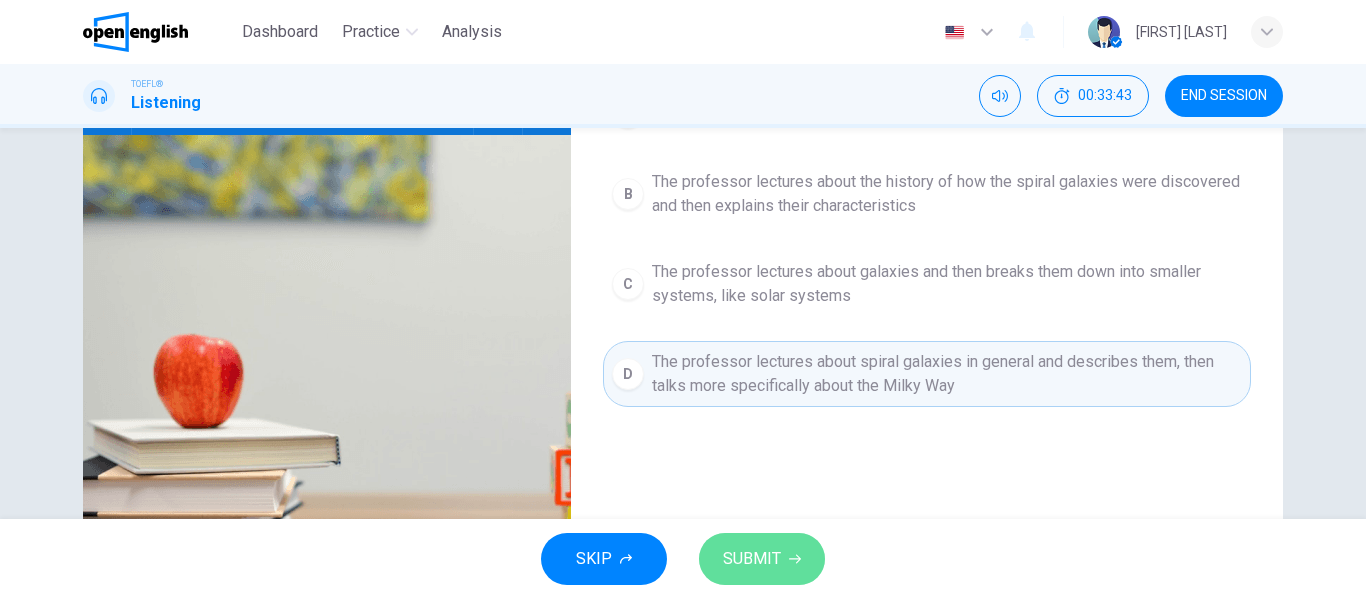 click on "SUBMIT" at bounding box center (752, 559) 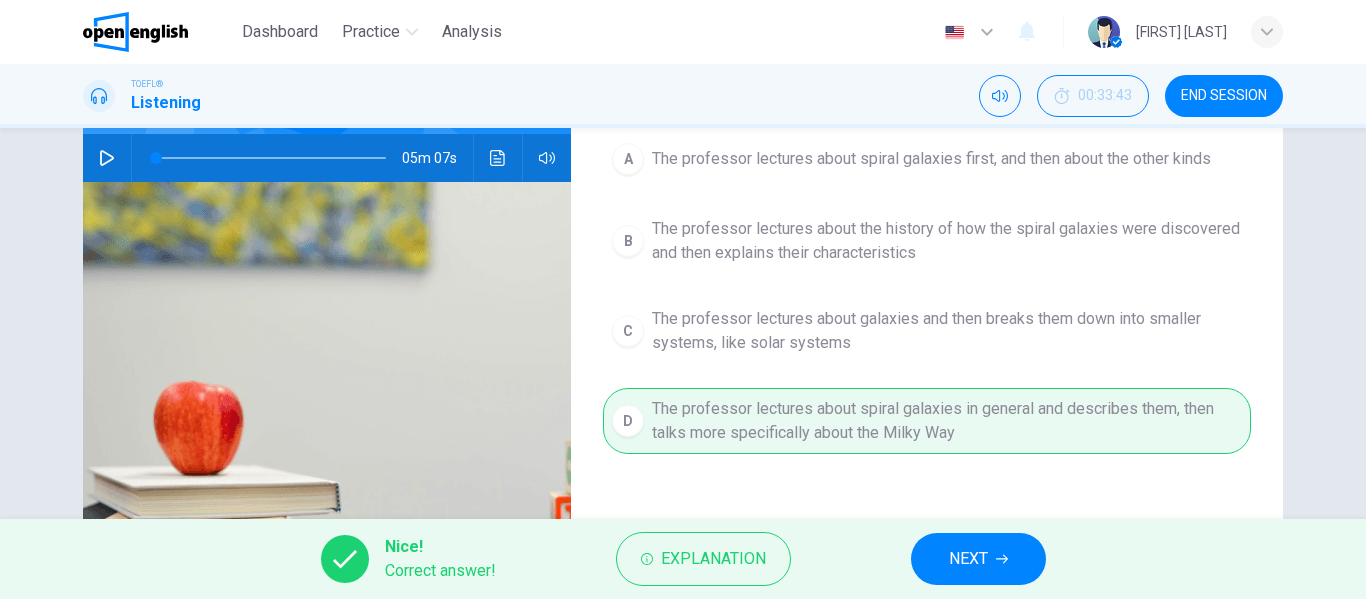 scroll, scrollTop: 193, scrollLeft: 0, axis: vertical 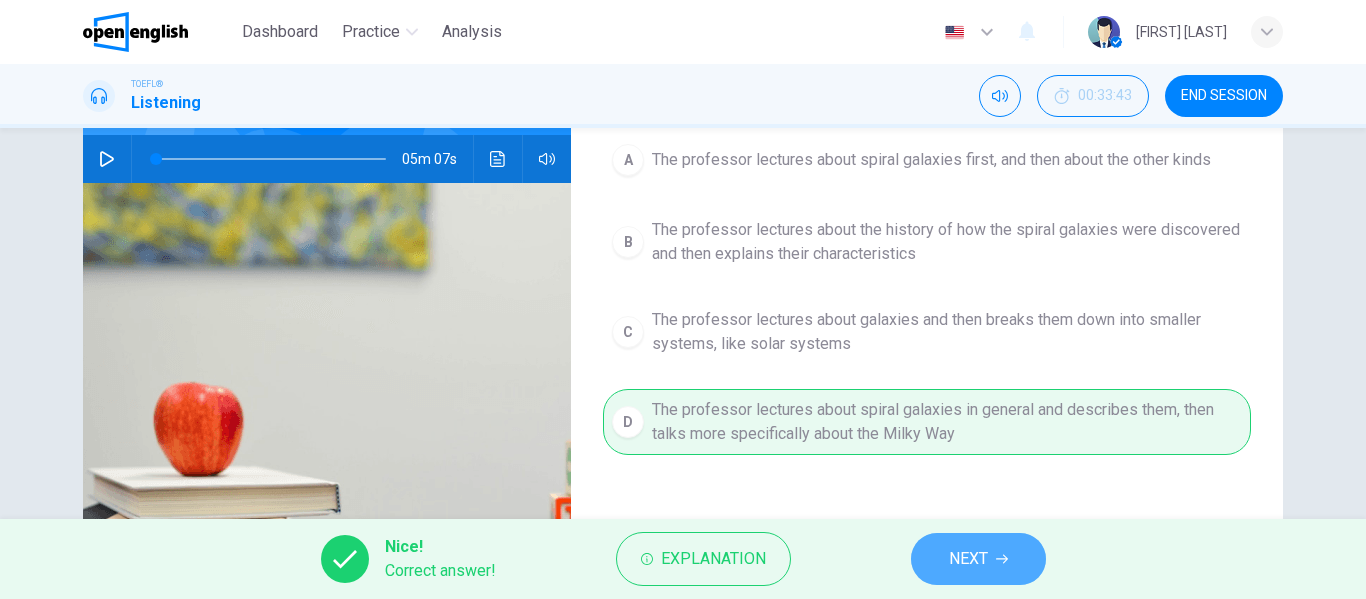 click on "NEXT" at bounding box center [978, 559] 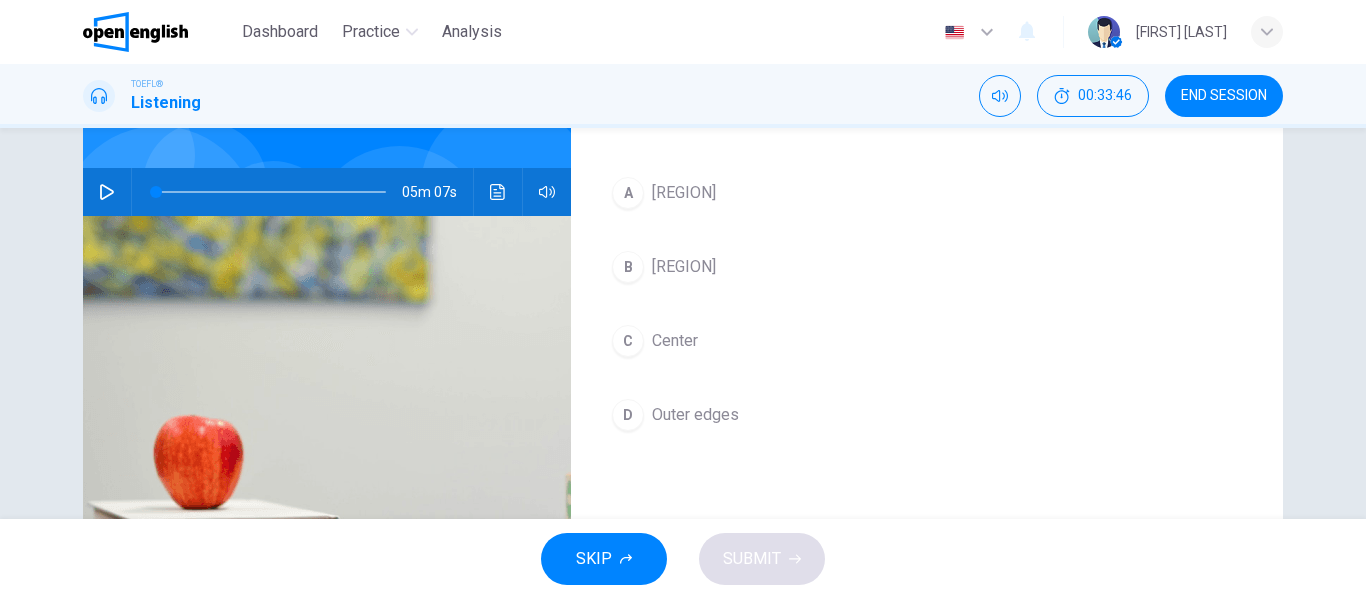 scroll, scrollTop: 161, scrollLeft: 0, axis: vertical 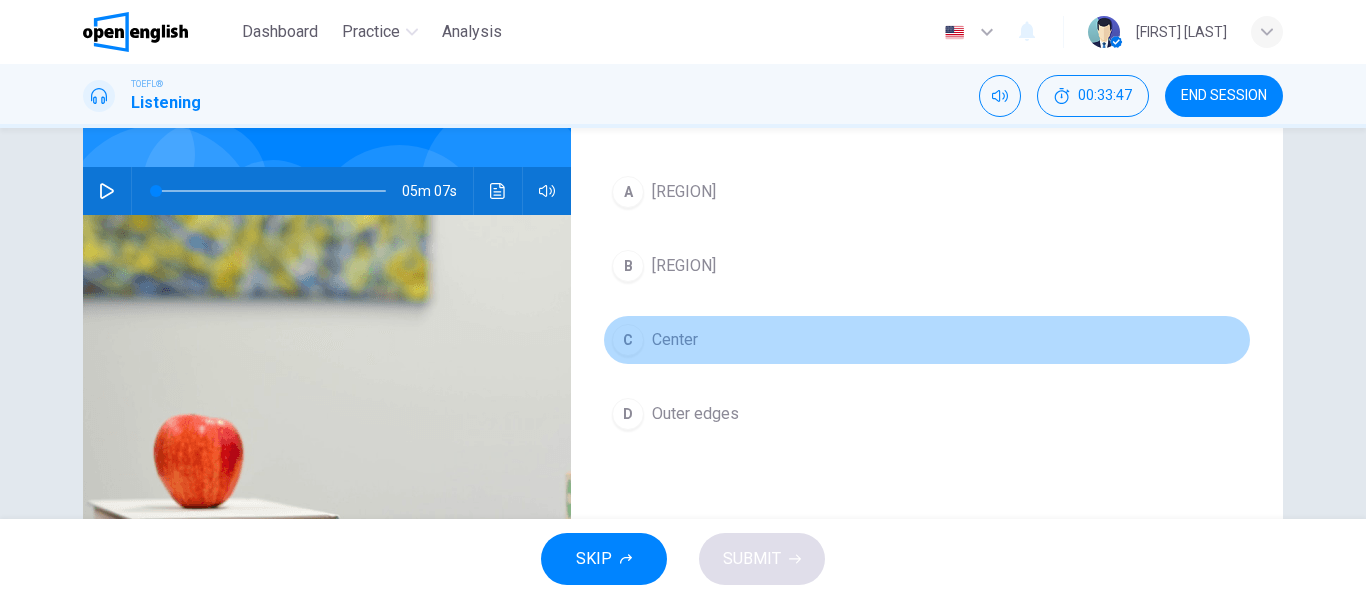 click on "Center" at bounding box center [684, 192] 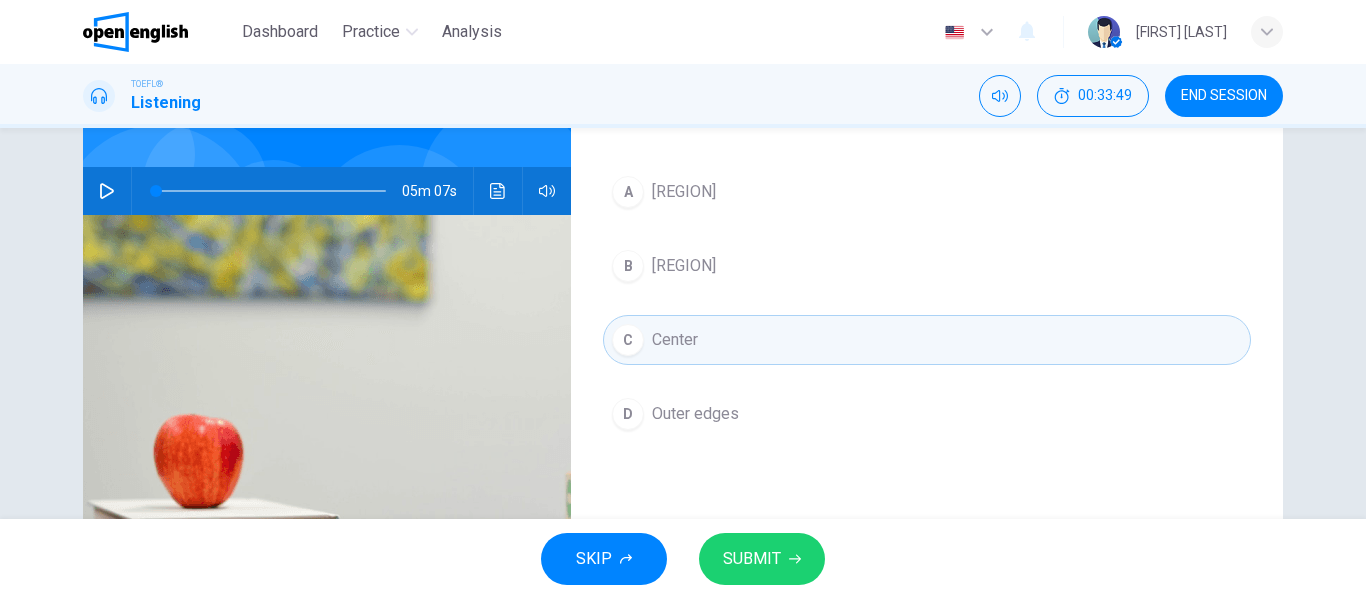 click on "SUBMIT" at bounding box center (752, 559) 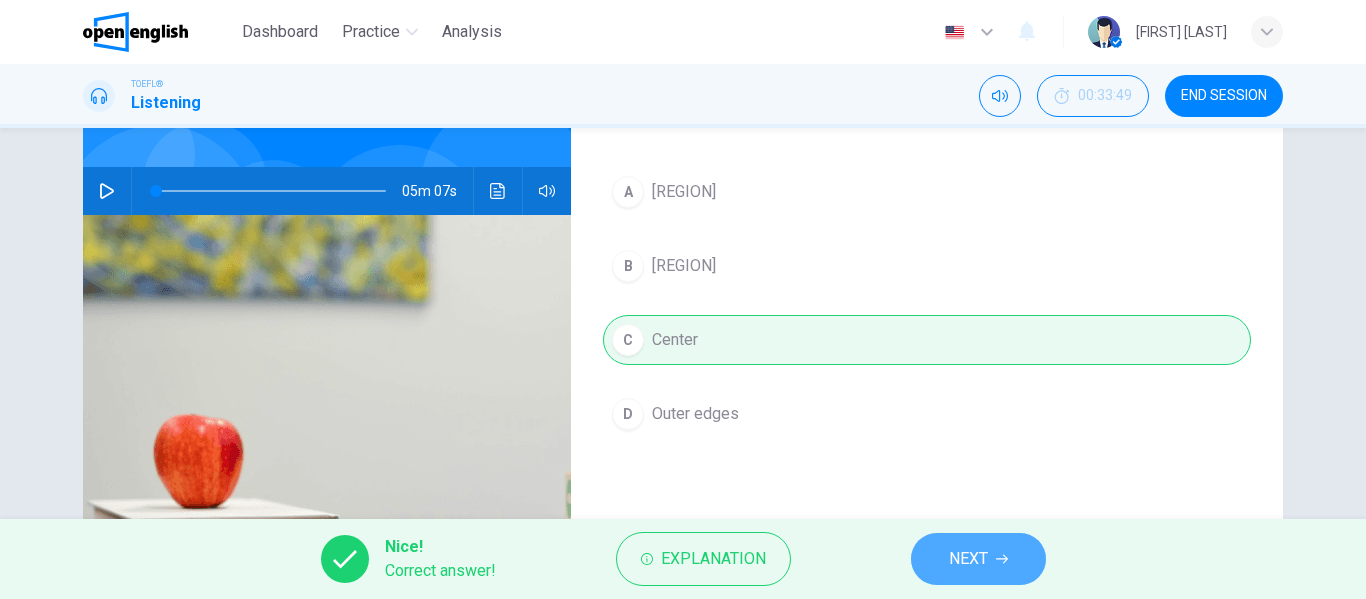 click on "NEXT" at bounding box center [978, 559] 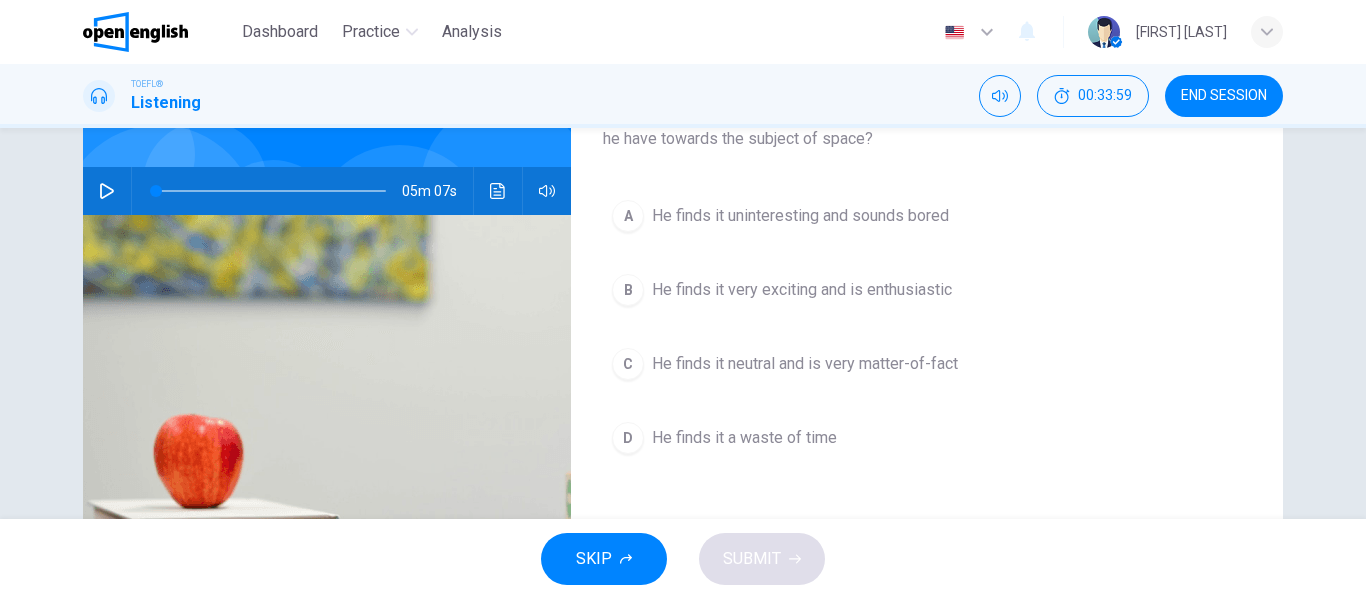 scroll, scrollTop: 162, scrollLeft: 0, axis: vertical 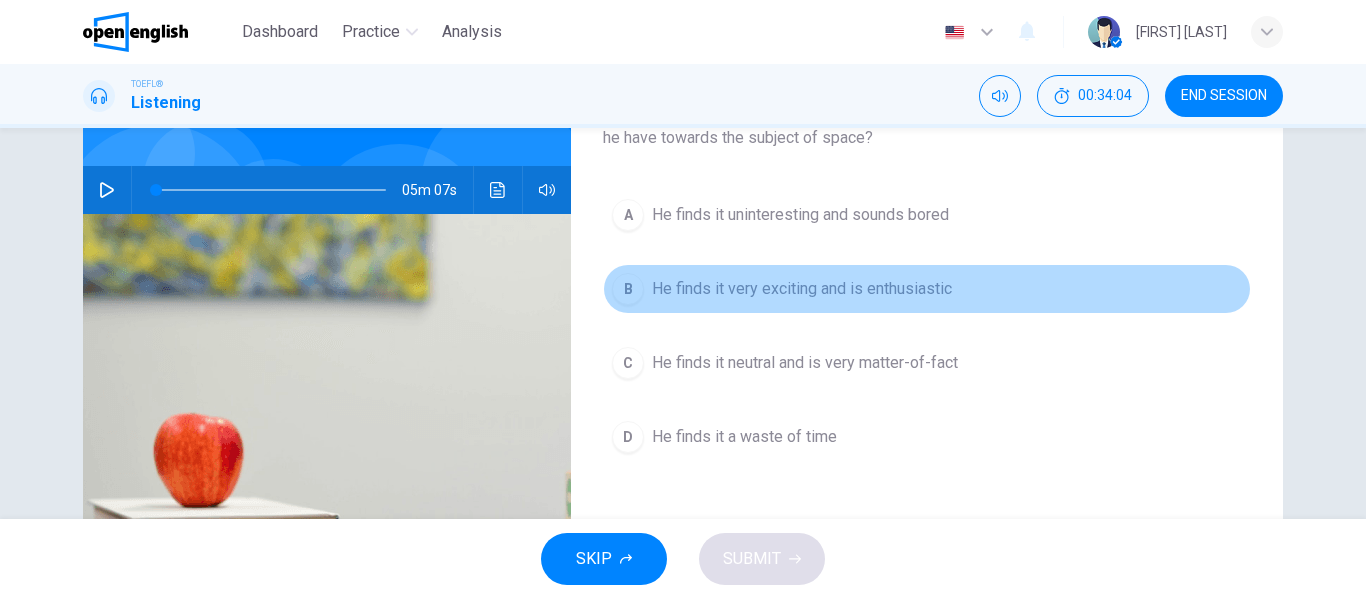 click on "He finds it very exciting and is enthusiastic" at bounding box center (800, 215) 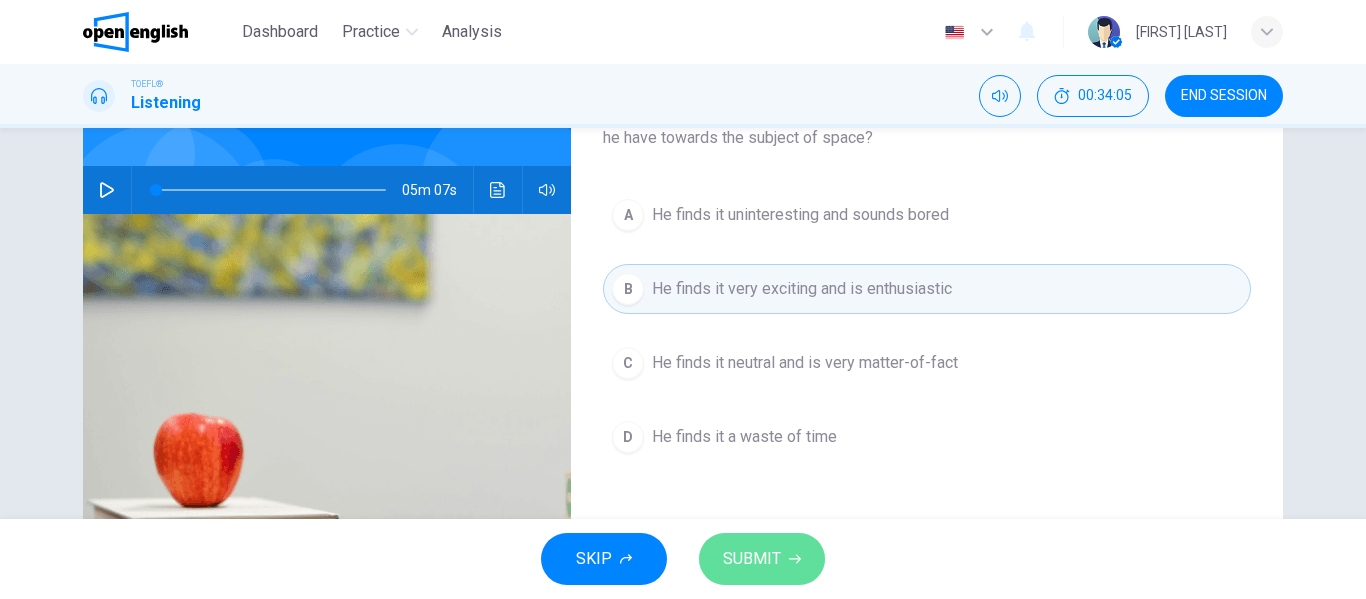 click on "SUBMIT" at bounding box center (752, 559) 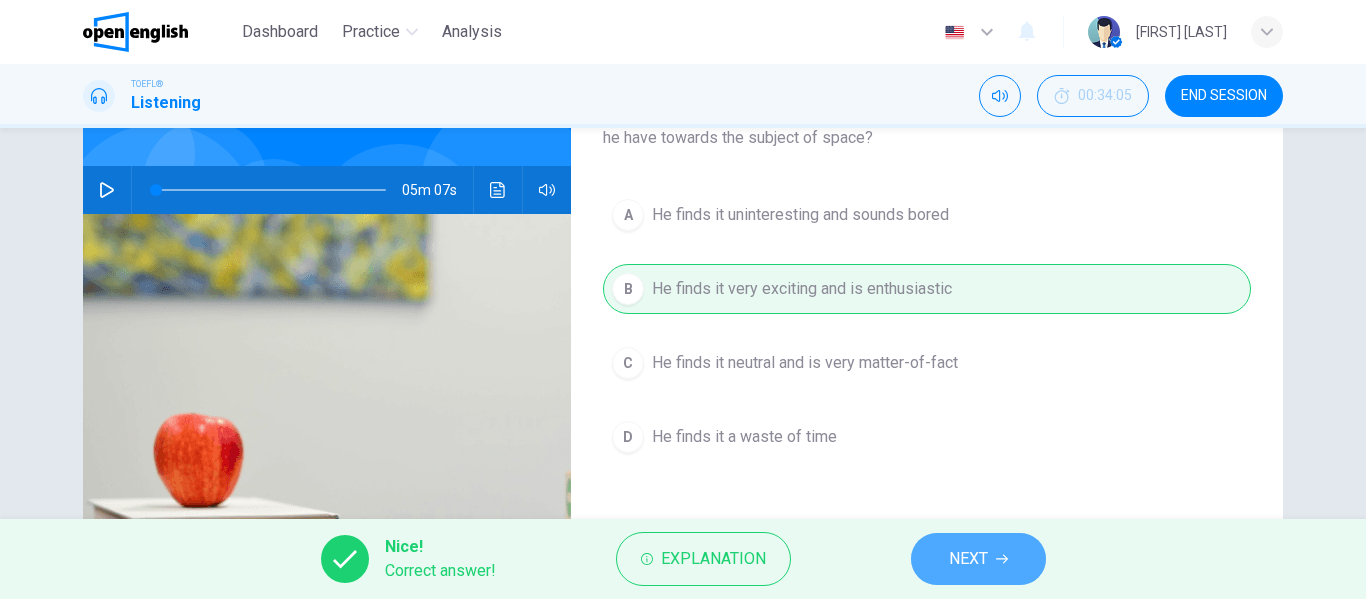 click on "NEXT" at bounding box center (978, 559) 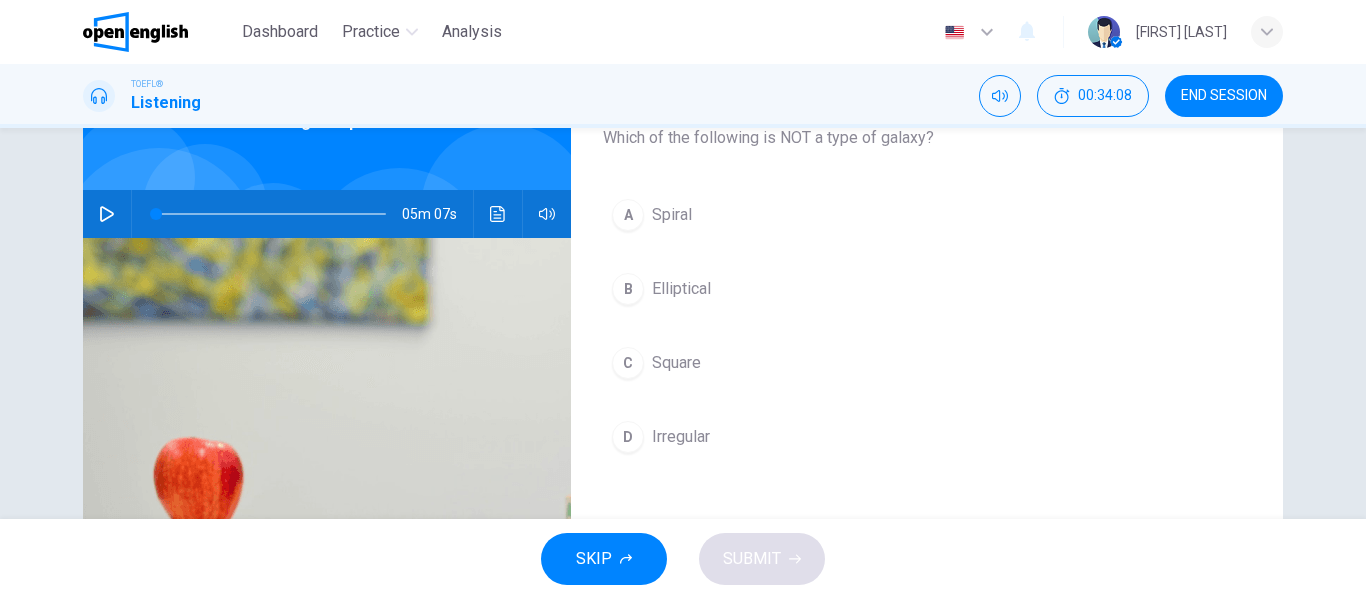 scroll, scrollTop: 139, scrollLeft: 0, axis: vertical 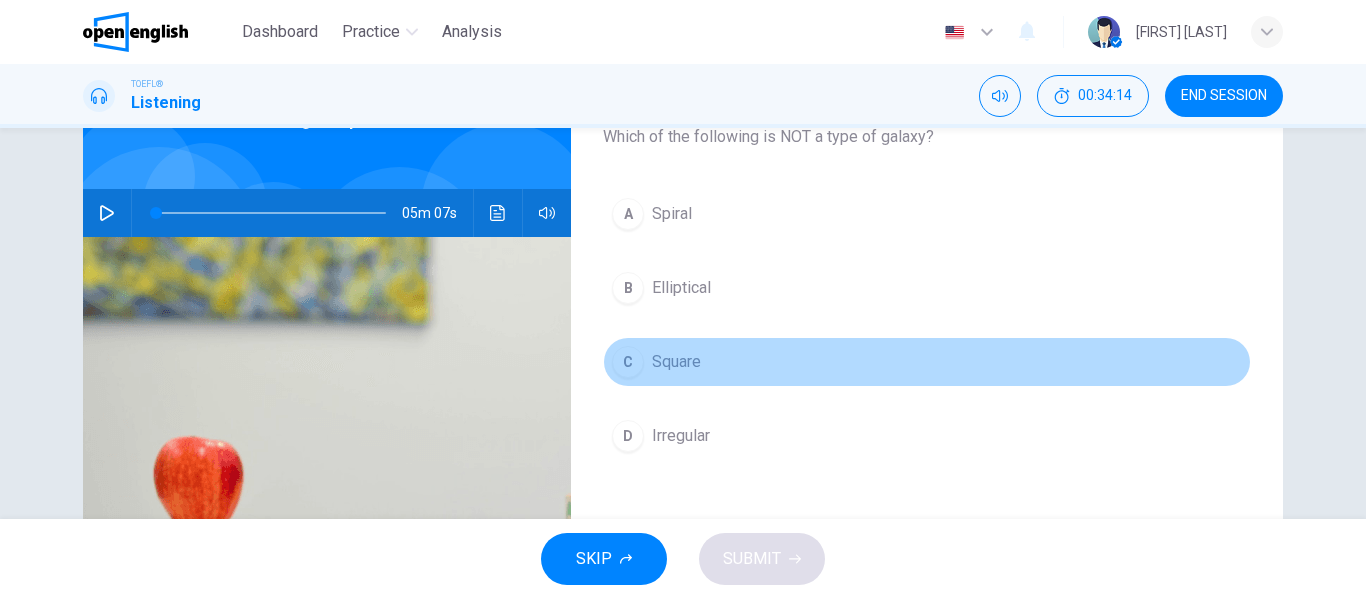 click on "C Square" at bounding box center [927, 362] 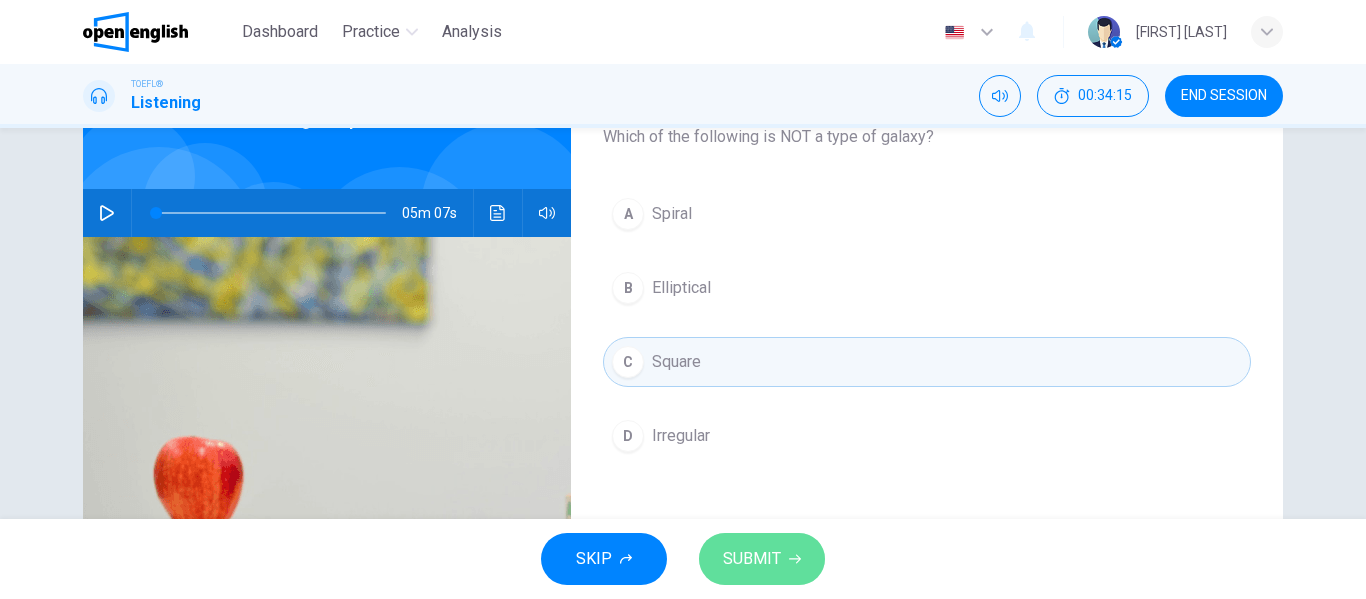 click on "SUBMIT" at bounding box center [762, 559] 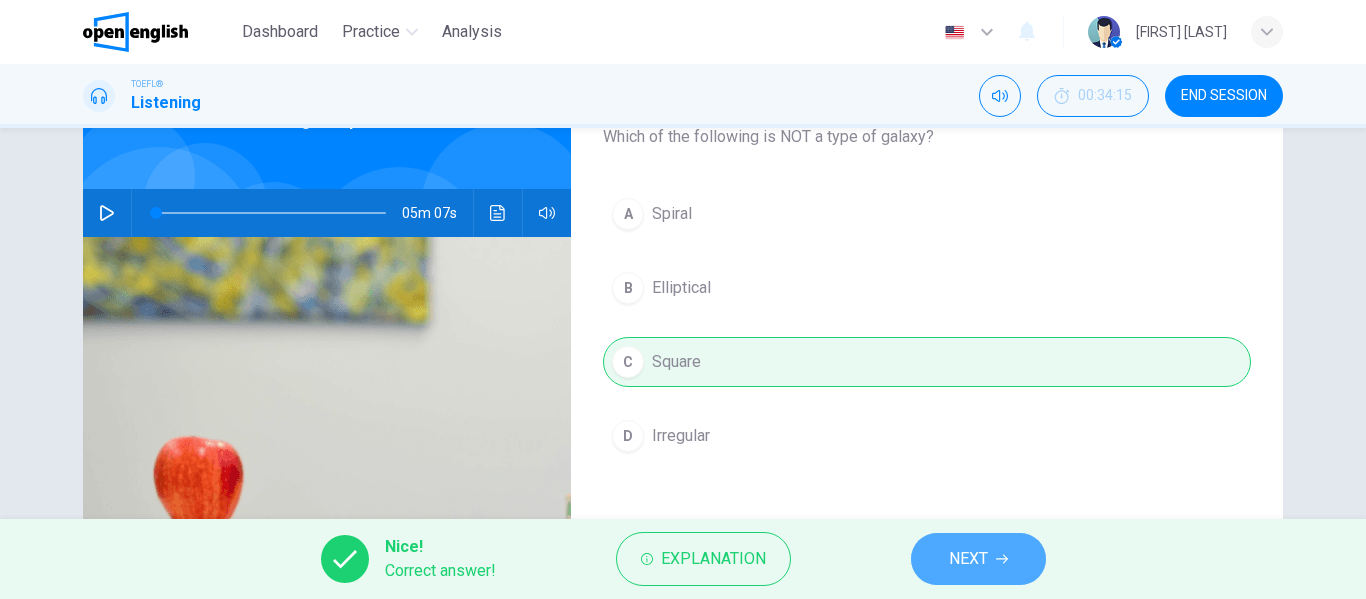 click on "NEXT" at bounding box center (978, 559) 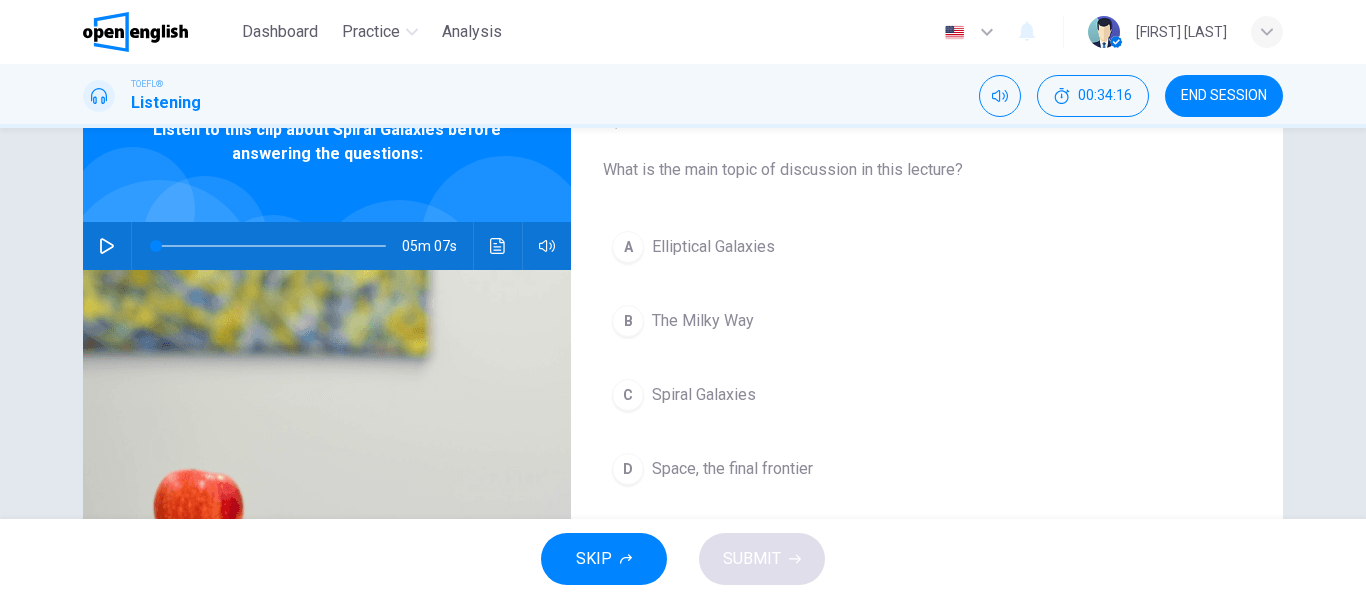 scroll, scrollTop: 105, scrollLeft: 0, axis: vertical 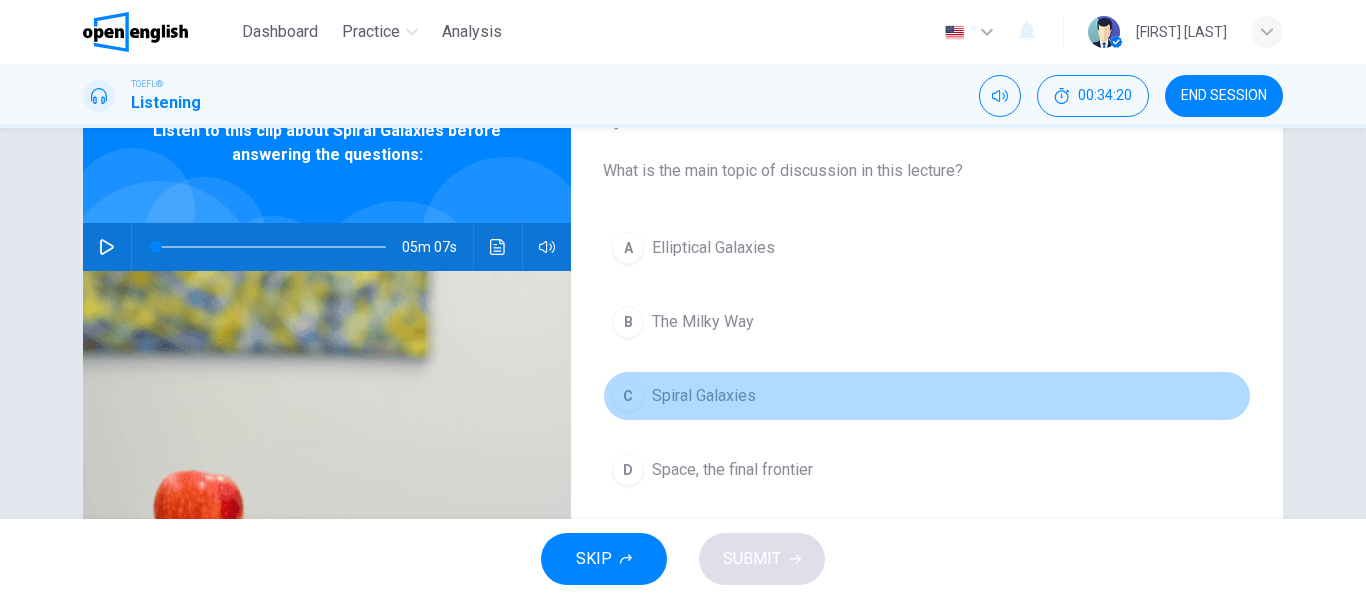 click on "Spiral Galaxies" at bounding box center [713, 248] 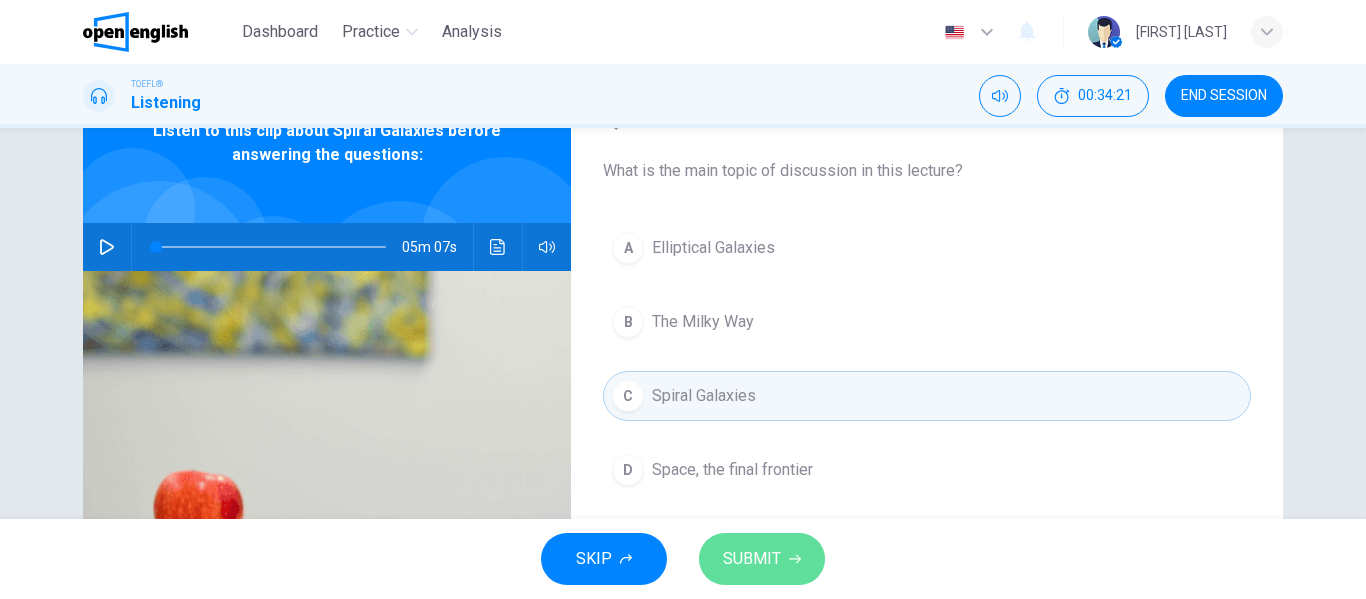 click on "SUBMIT" at bounding box center [762, 559] 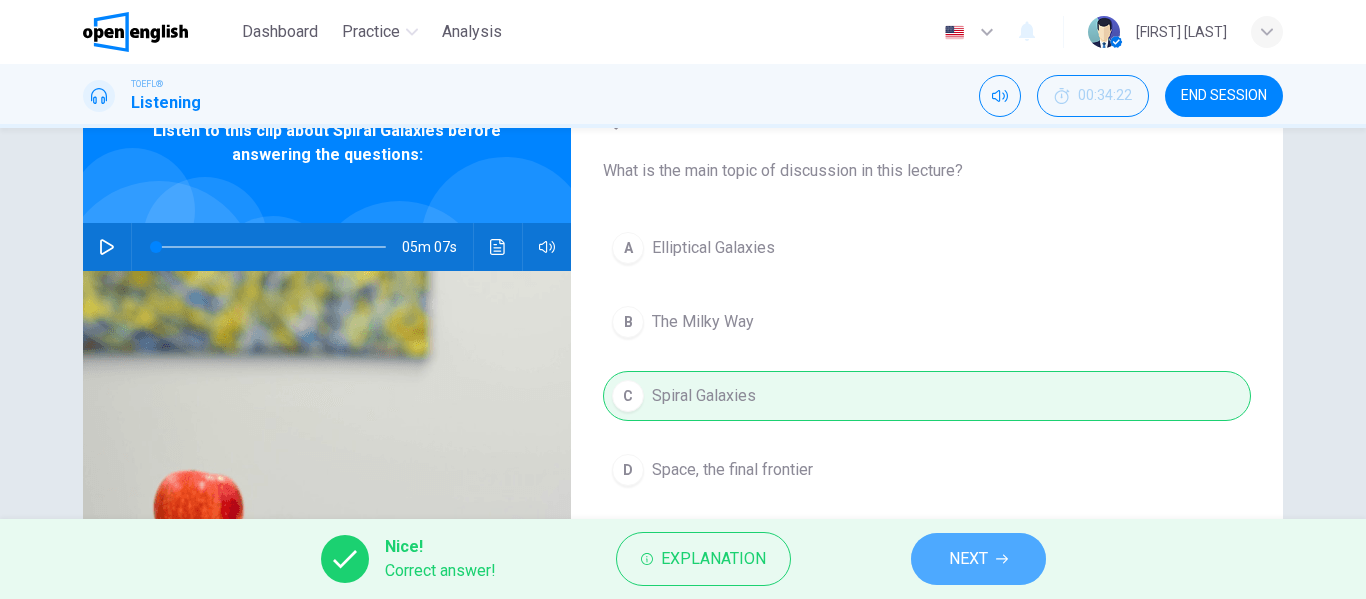 click on "NEXT" at bounding box center [968, 559] 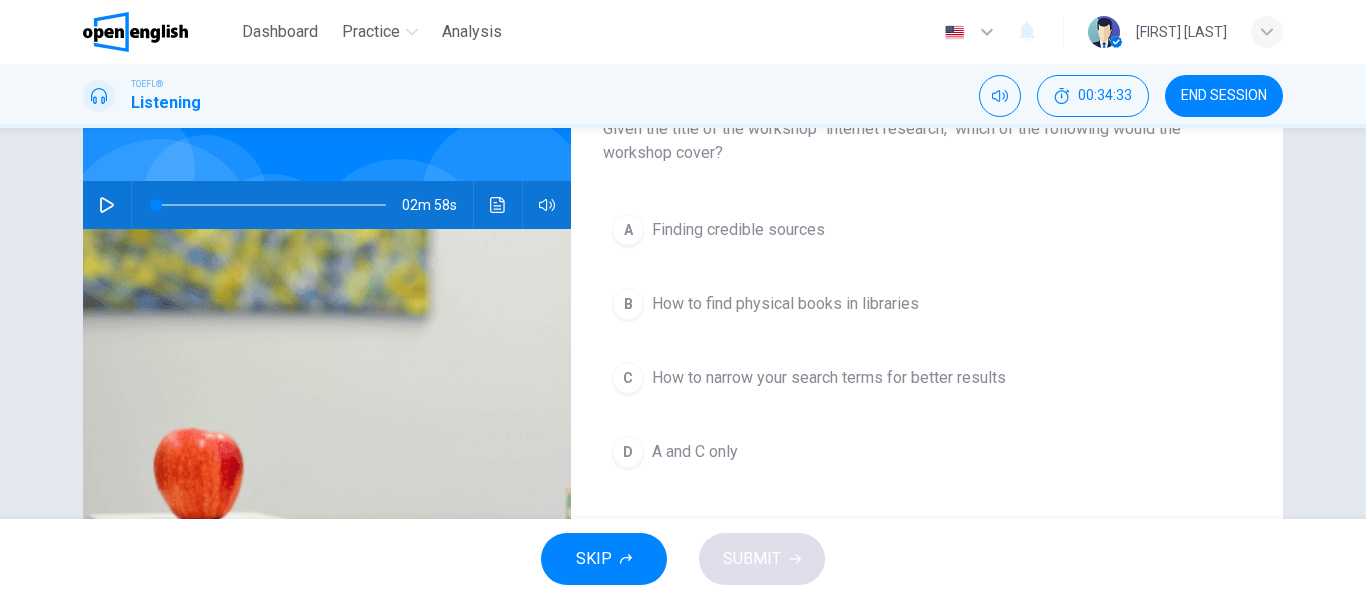 scroll, scrollTop: 0, scrollLeft: 0, axis: both 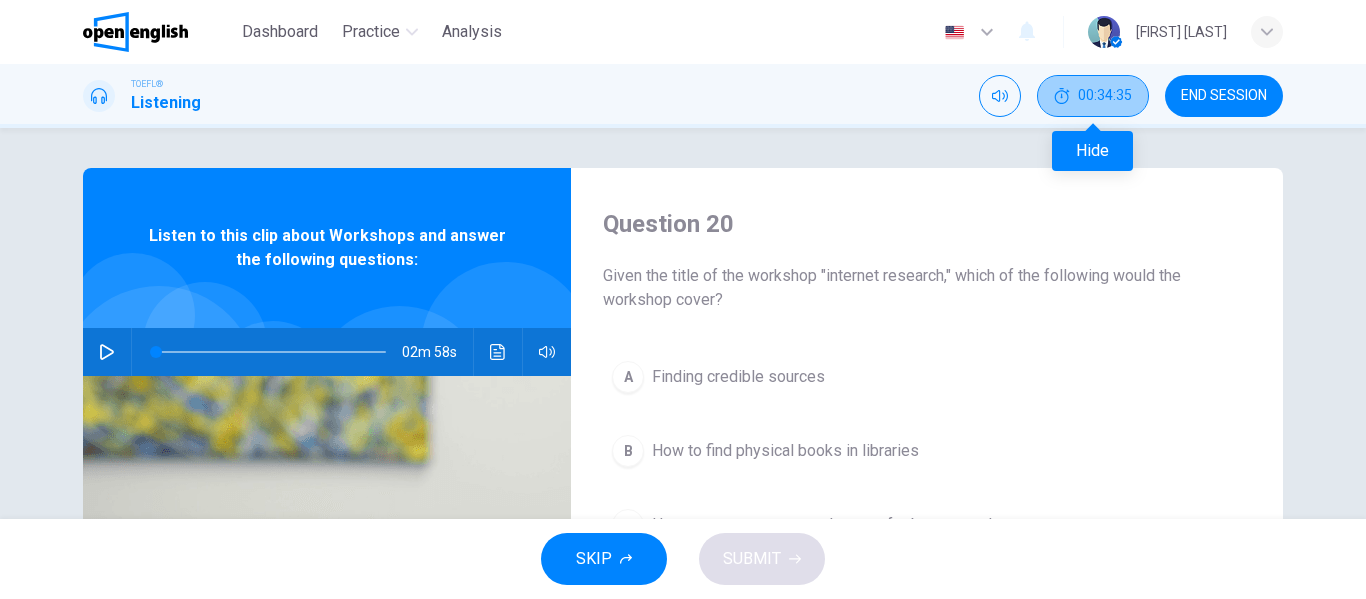 click on "00:34:35" at bounding box center [1105, 96] 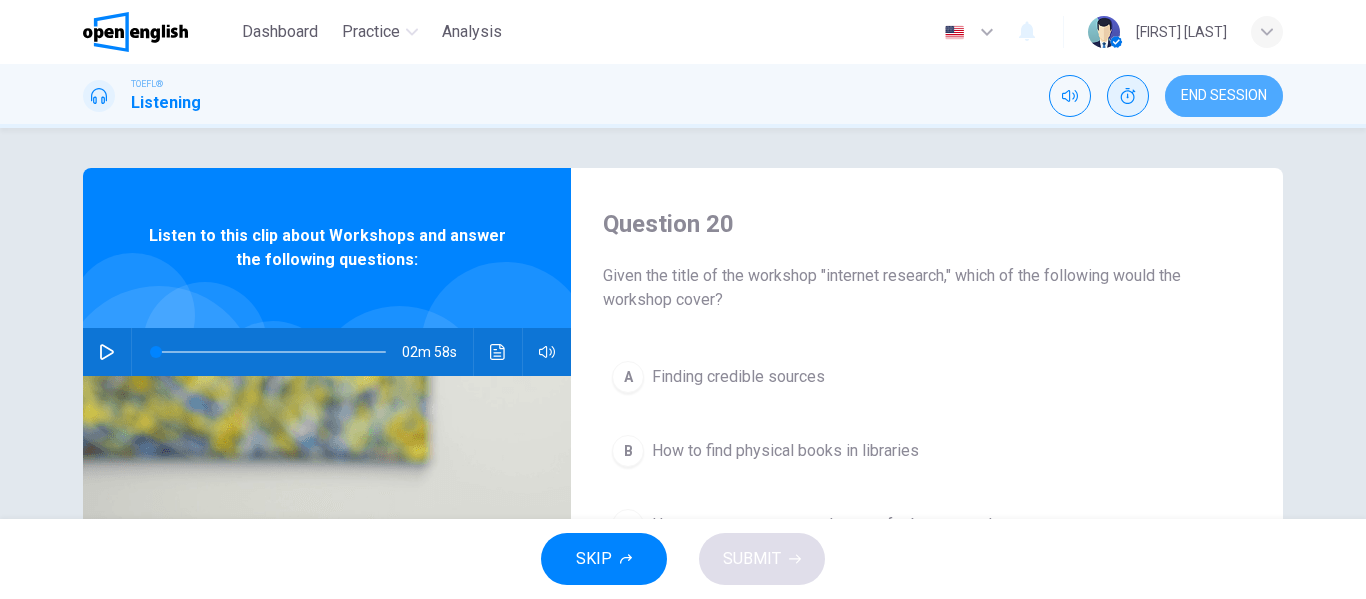 click on "END SESSION" at bounding box center (1224, 96) 